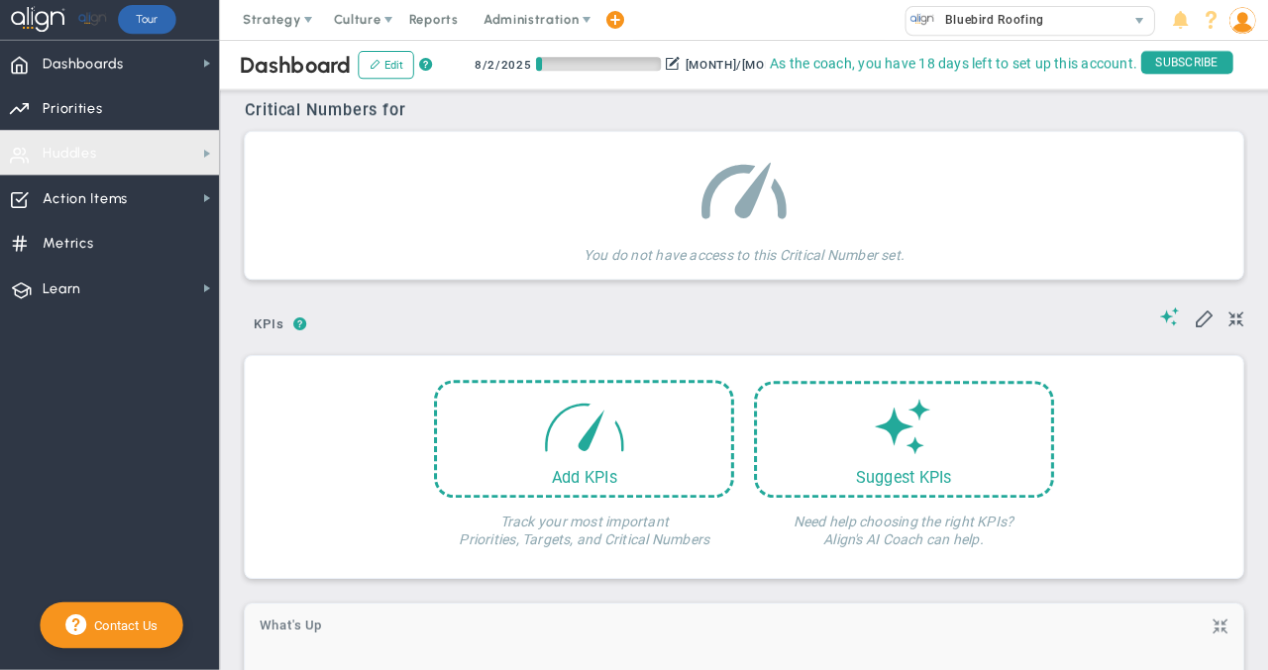 scroll, scrollTop: 0, scrollLeft: 0, axis: both 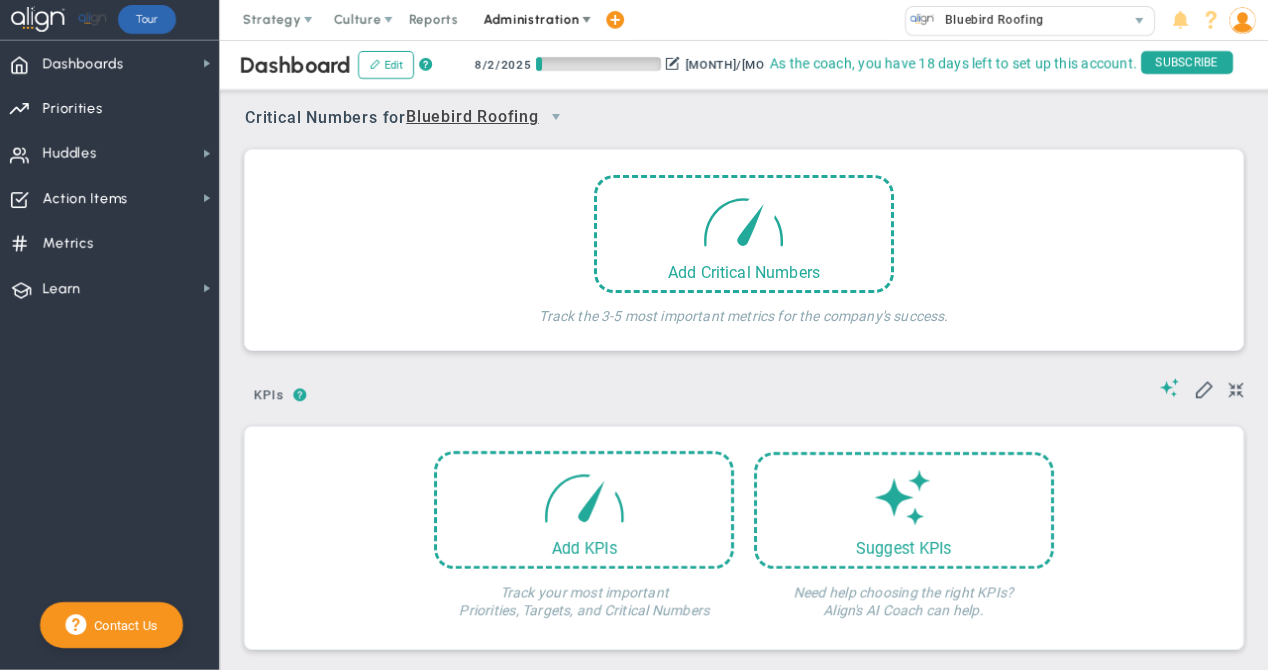 click on "Administration" at bounding box center (530, 19) 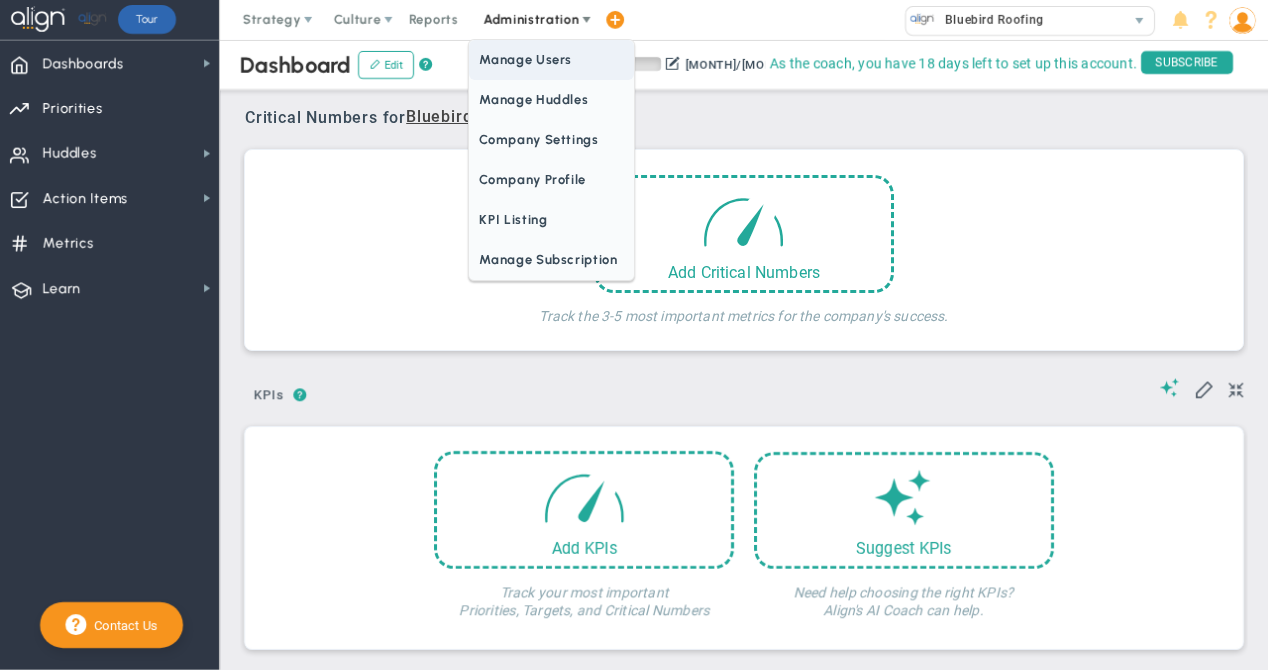 click on "Manage Users" at bounding box center [551, 60] 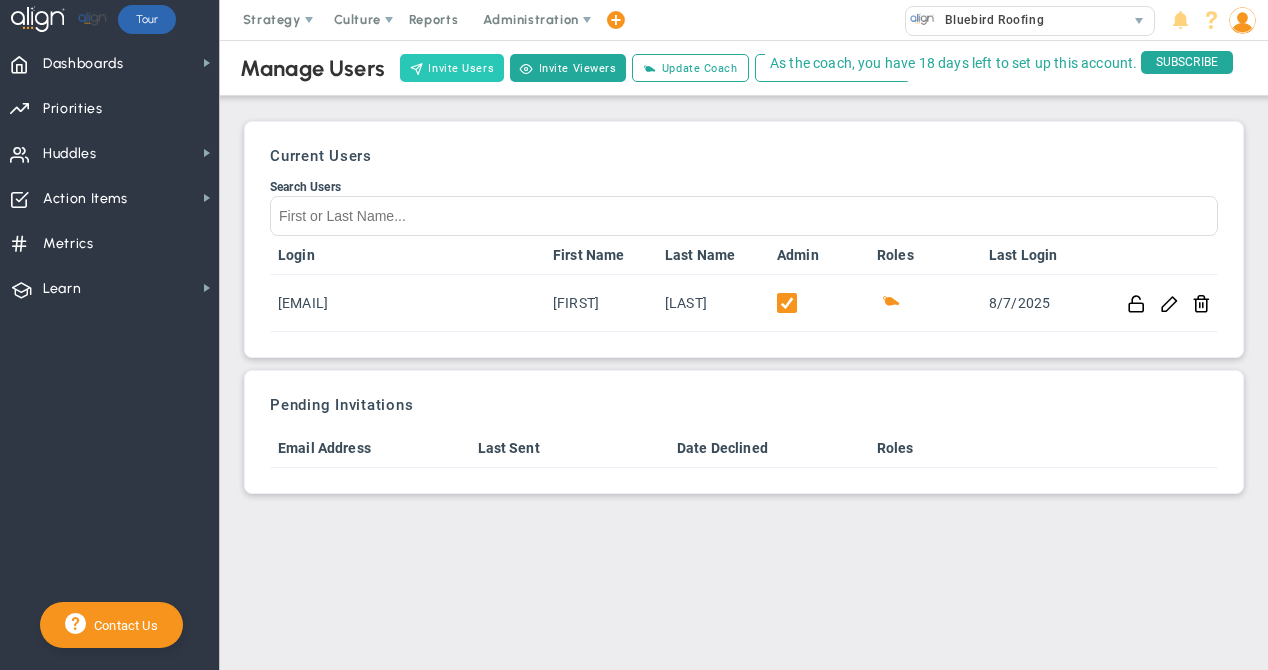 click on "Invite Users" at bounding box center (452, 68) 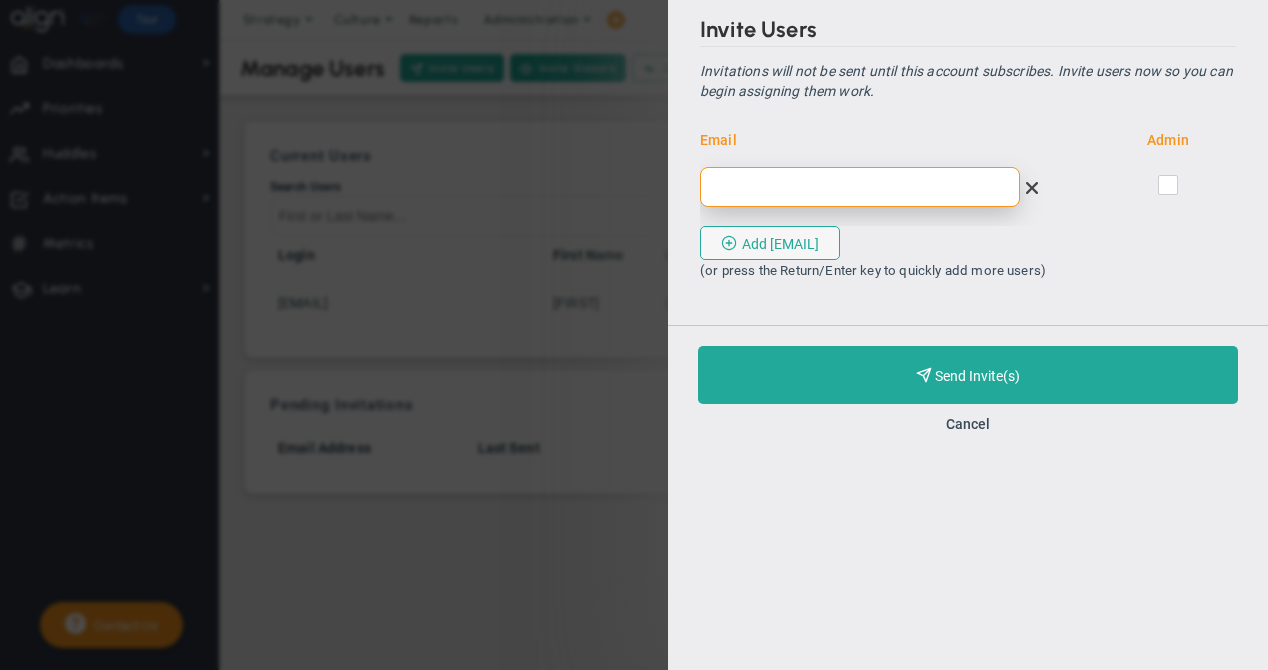 click at bounding box center [860, 187] 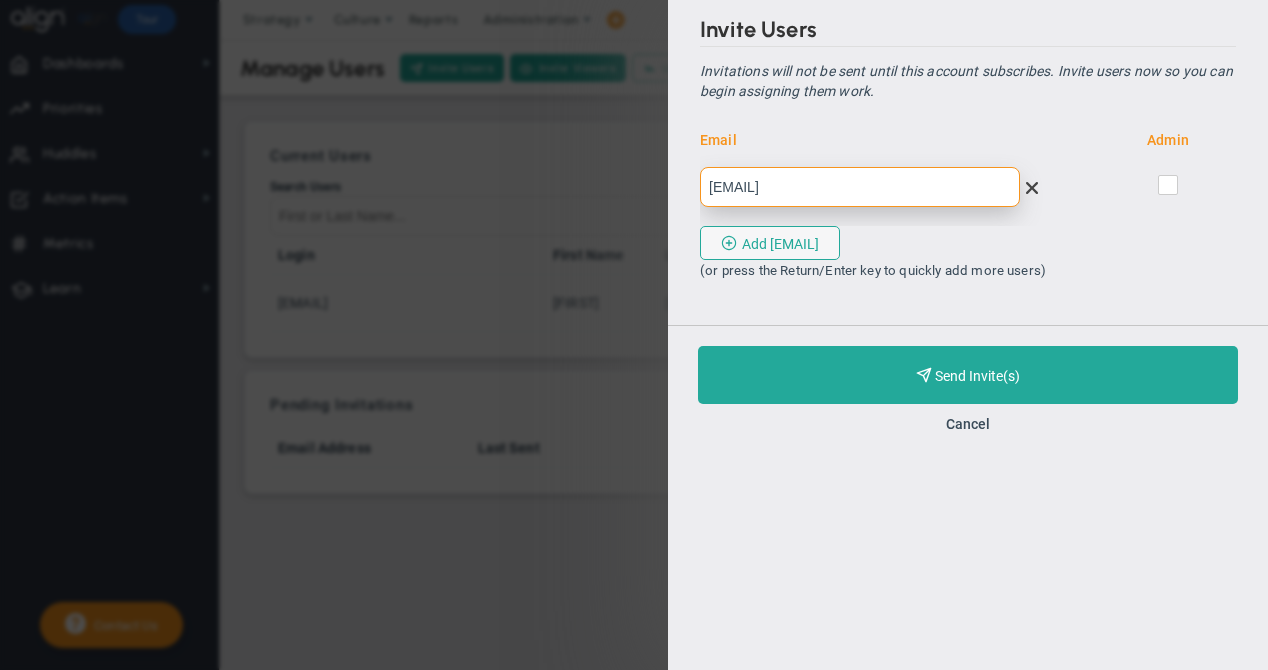 type on "[EMAIL]" 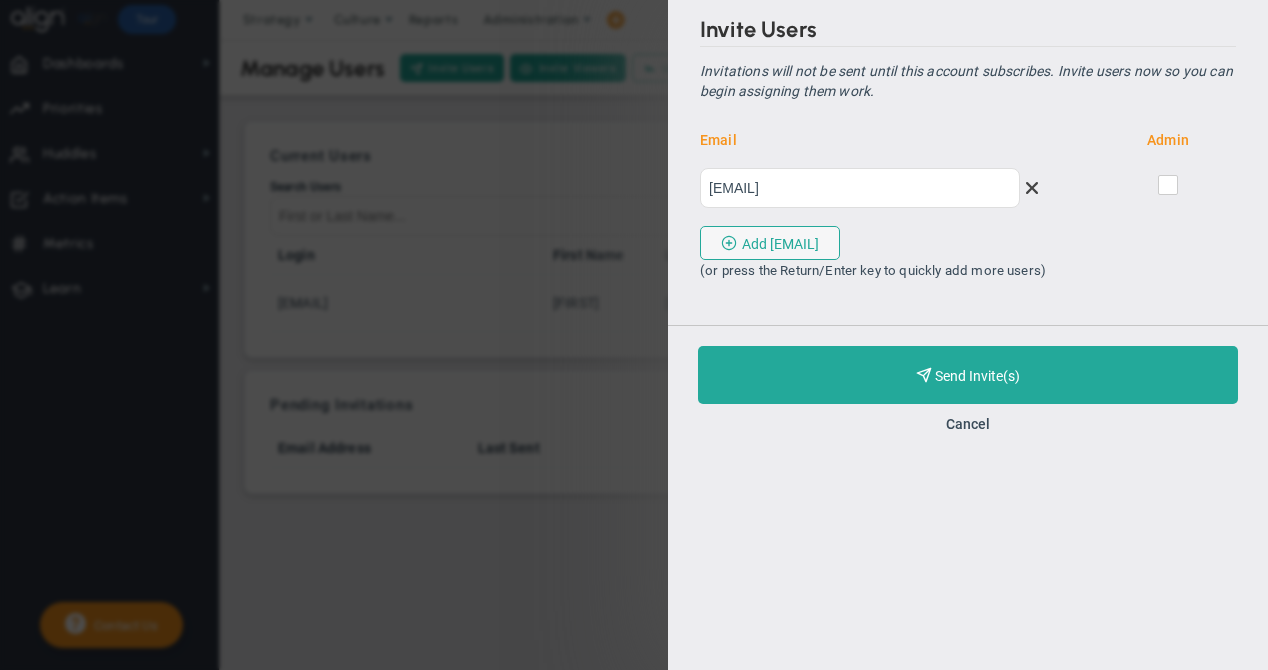 click at bounding box center [1168, 185] 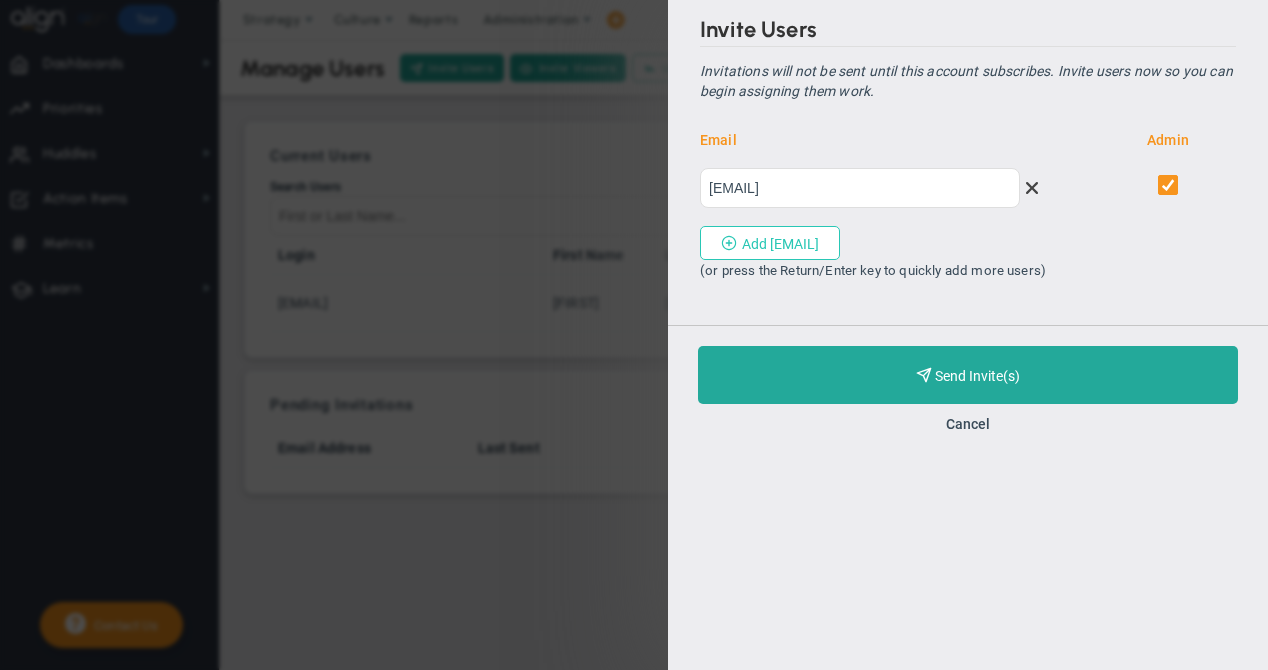 click on "Add [EMAIL]" at bounding box center [770, 243] 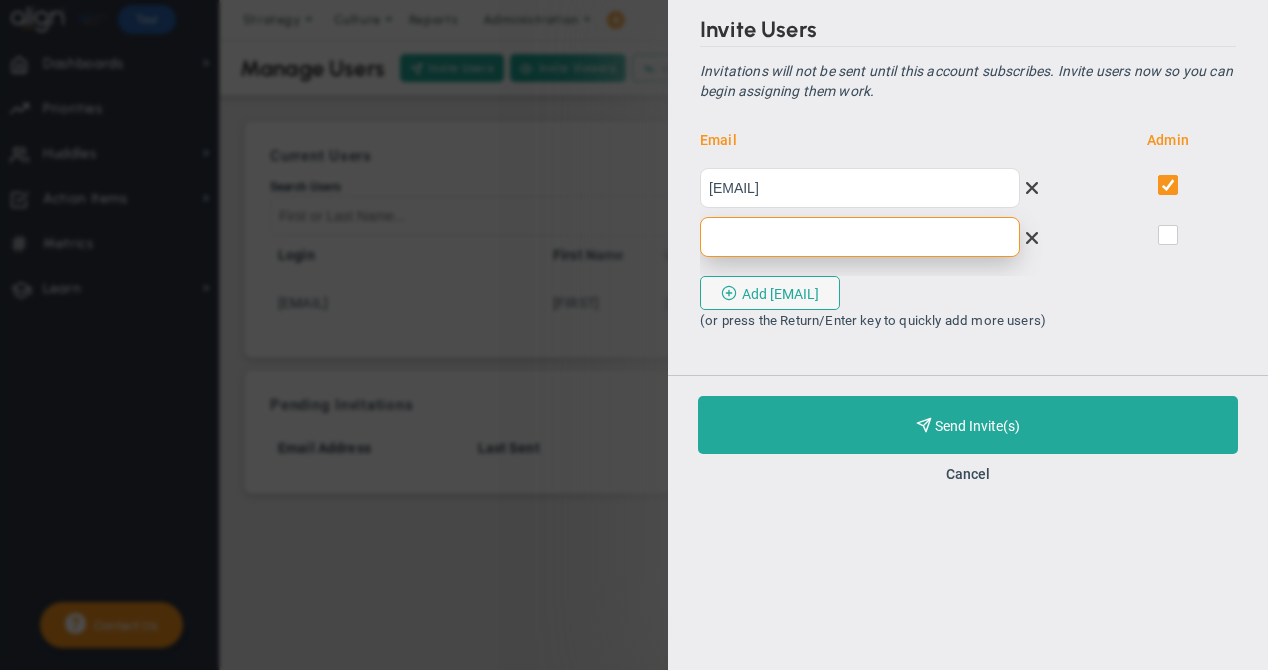 paste on "[EMAIL]" 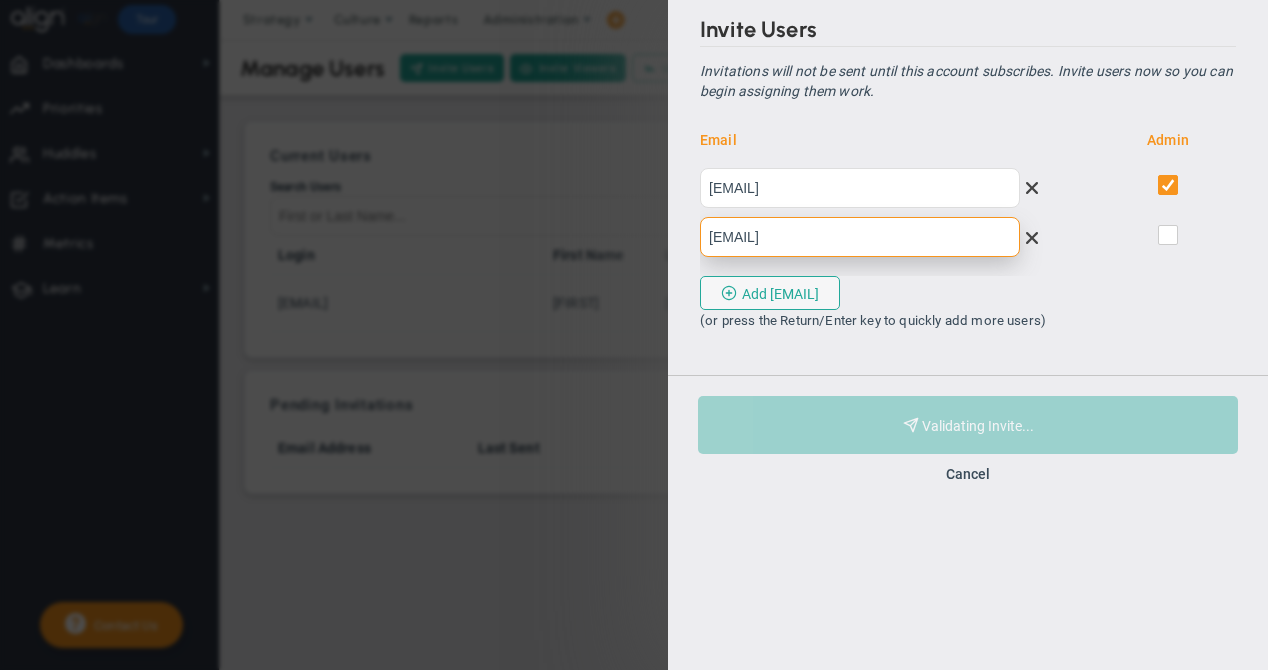 type on "[EMAIL]" 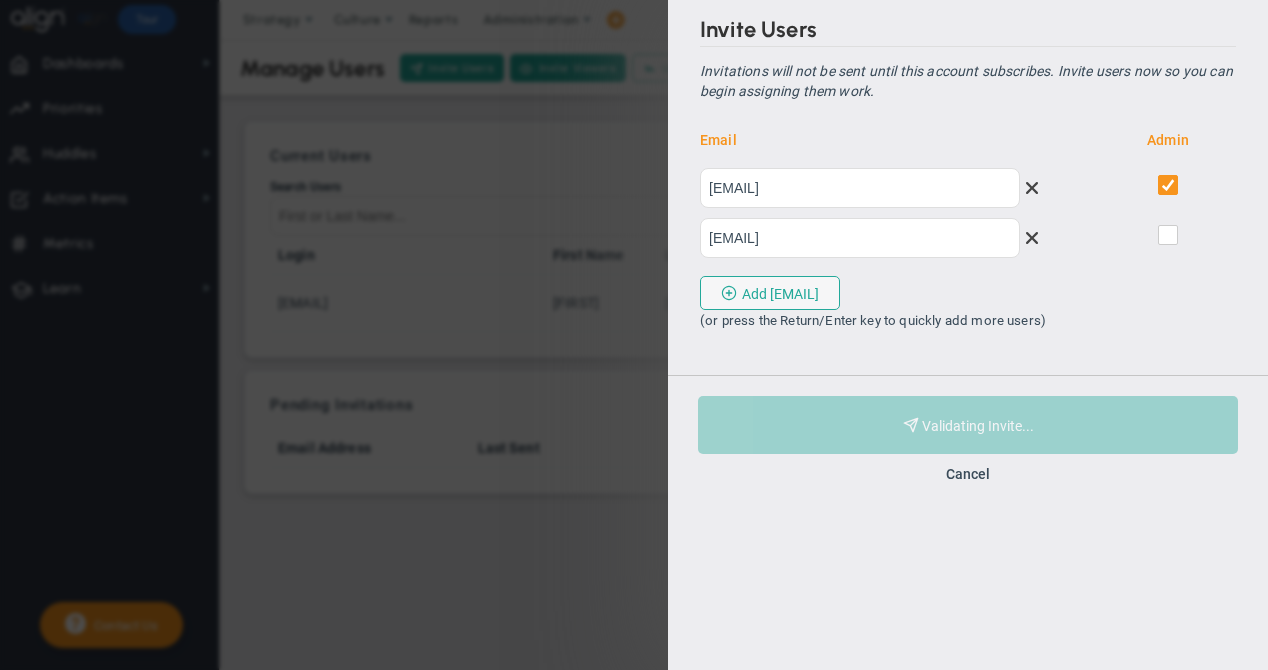 click at bounding box center [1169, 239] 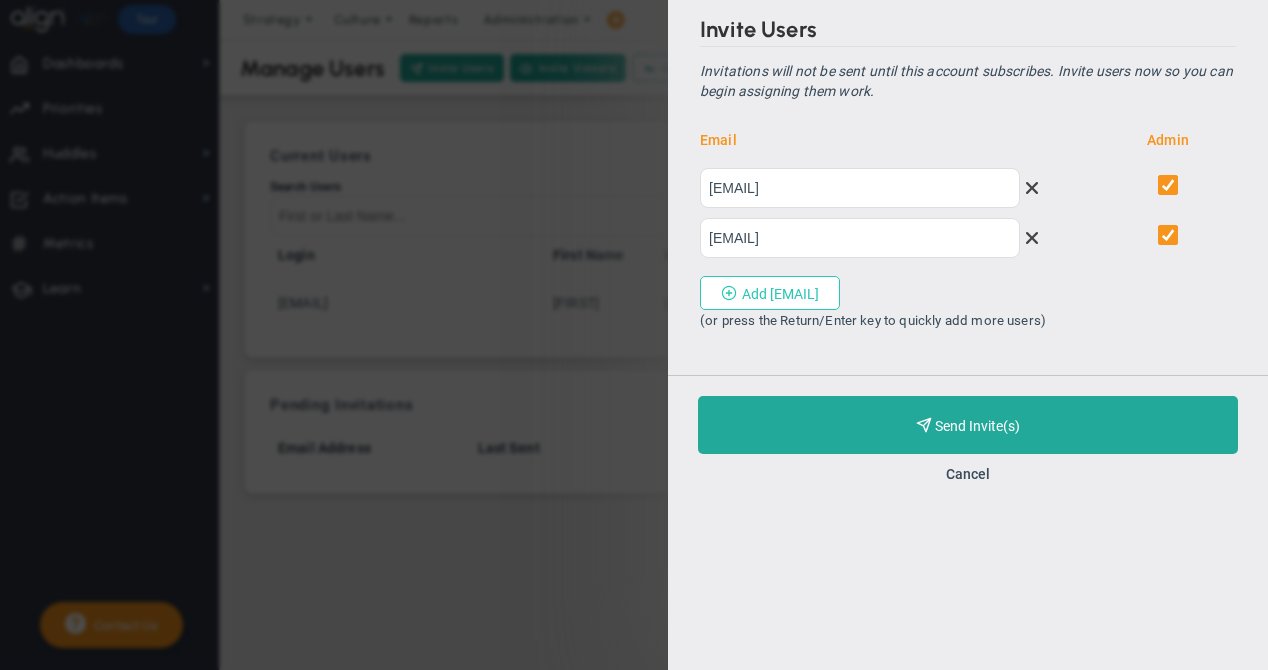 click on "Add [EMAIL]" at bounding box center (770, 293) 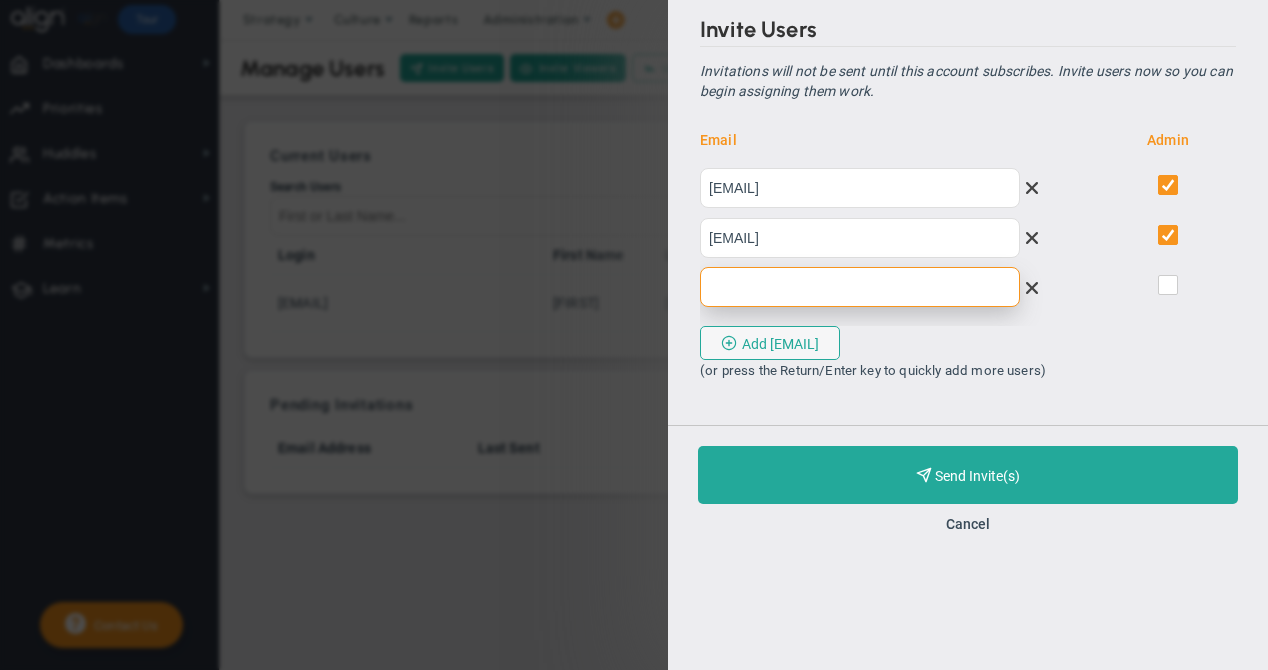 paste on "[EMAIL]" 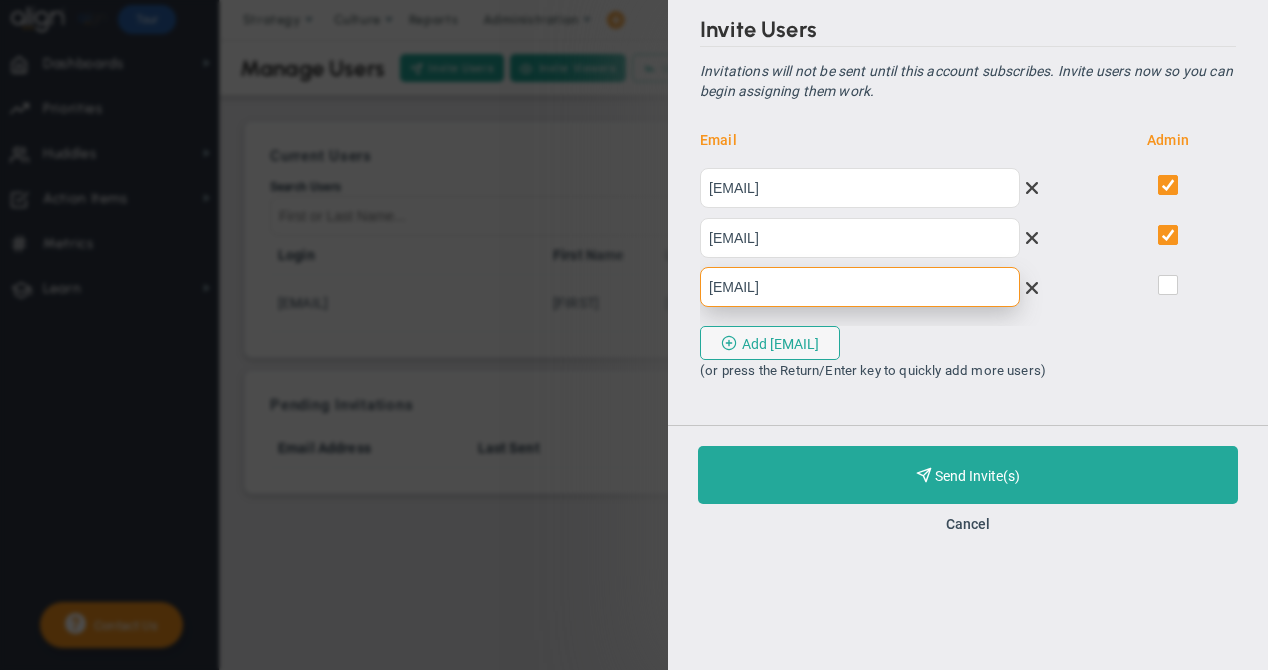 type on "[EMAIL]" 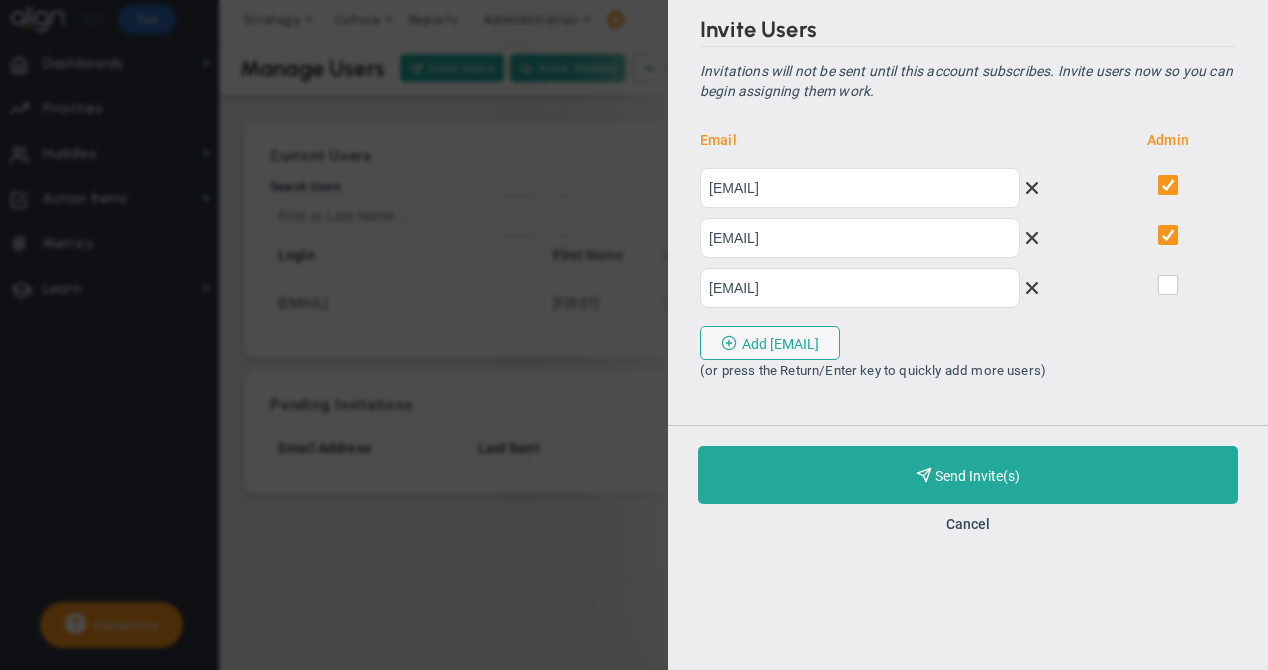 click at bounding box center [1169, 289] 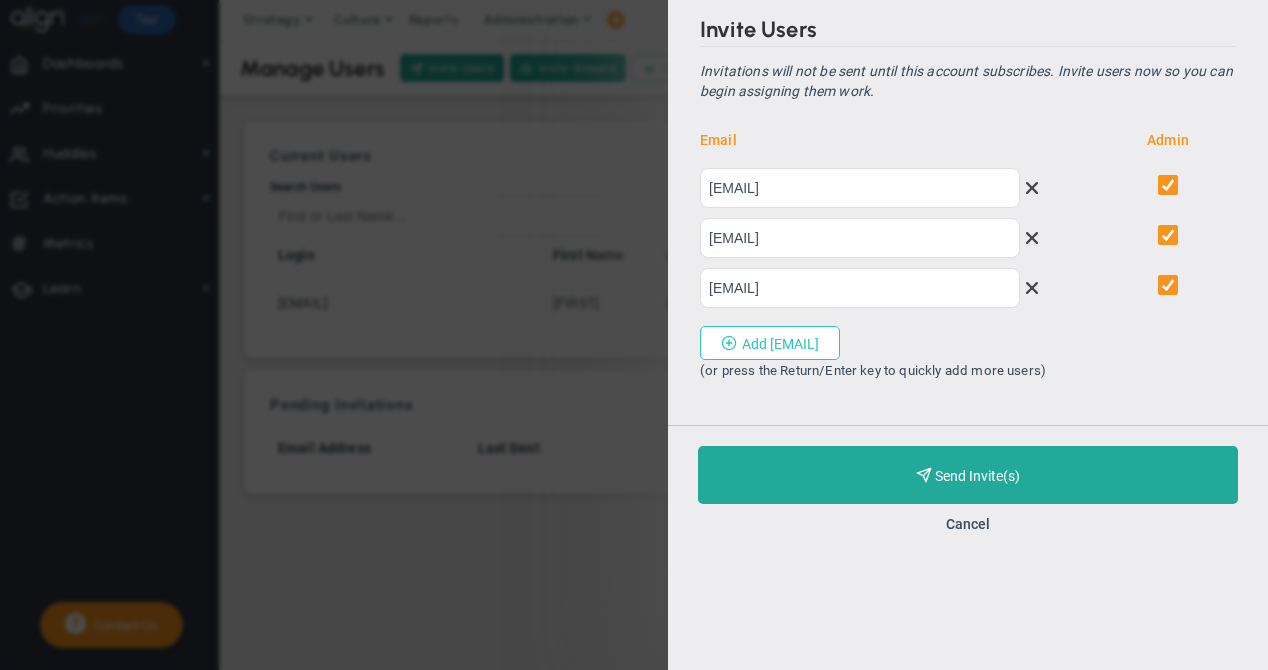 click on "Add [EMAIL]" at bounding box center (770, 343) 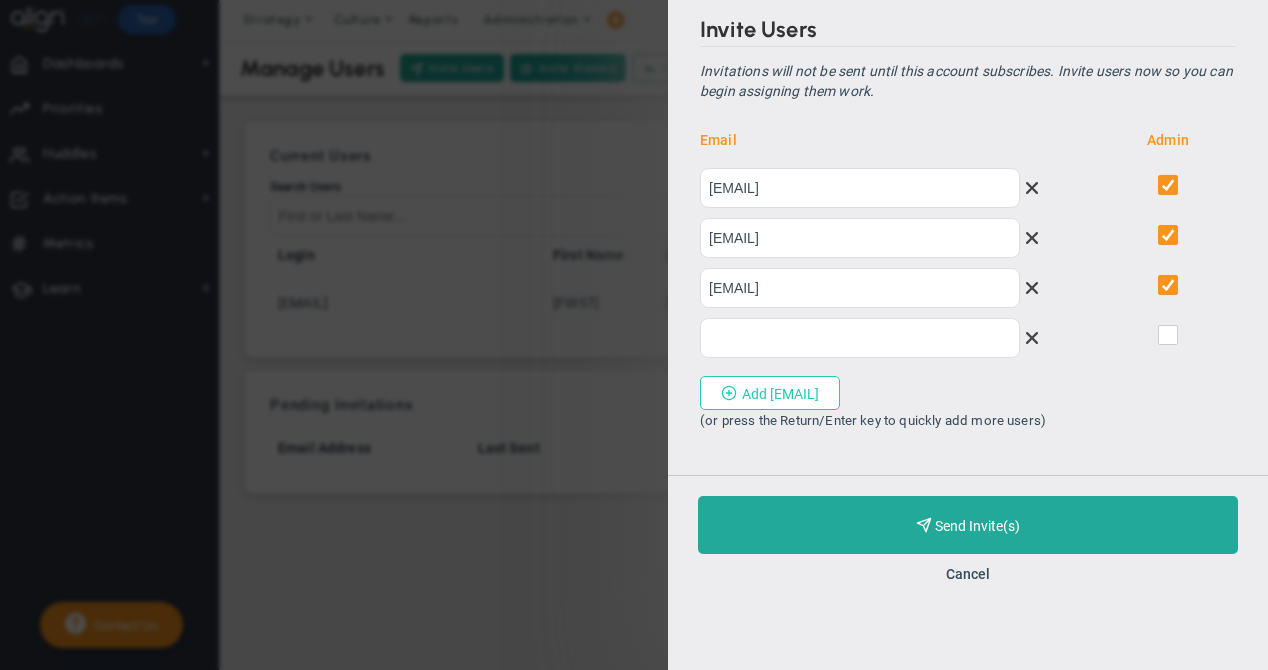 click on "Add [EMAIL]" at bounding box center (770, 393) 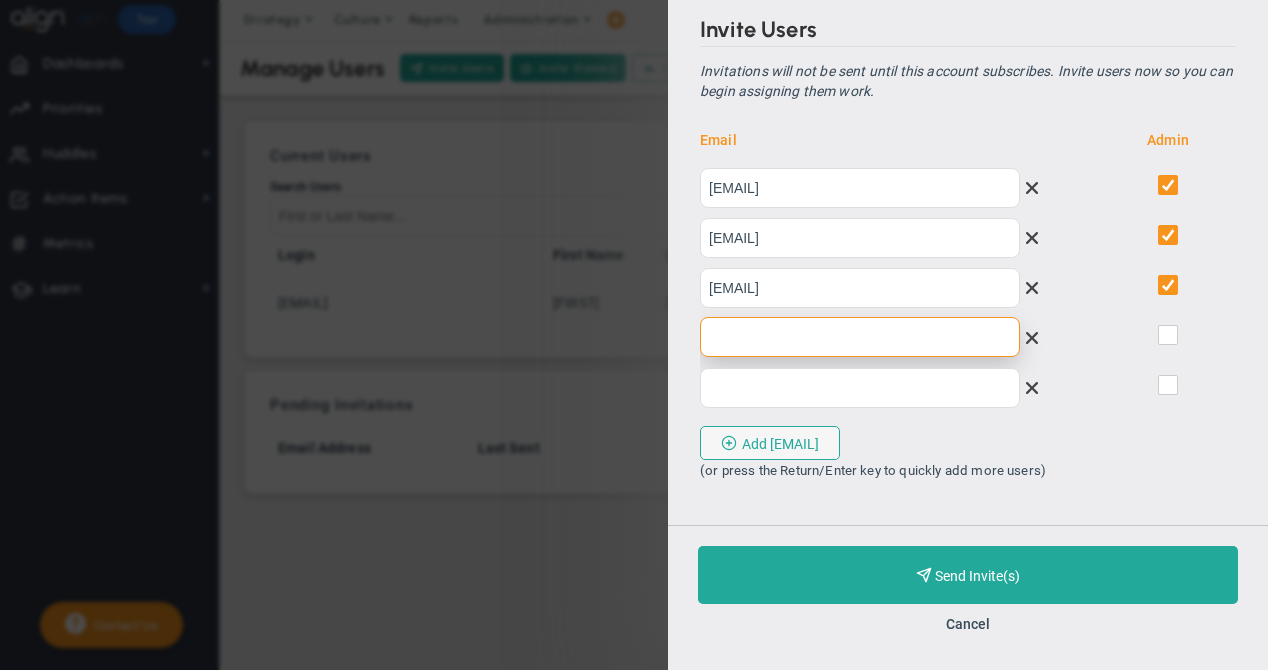 click at bounding box center [860, 337] 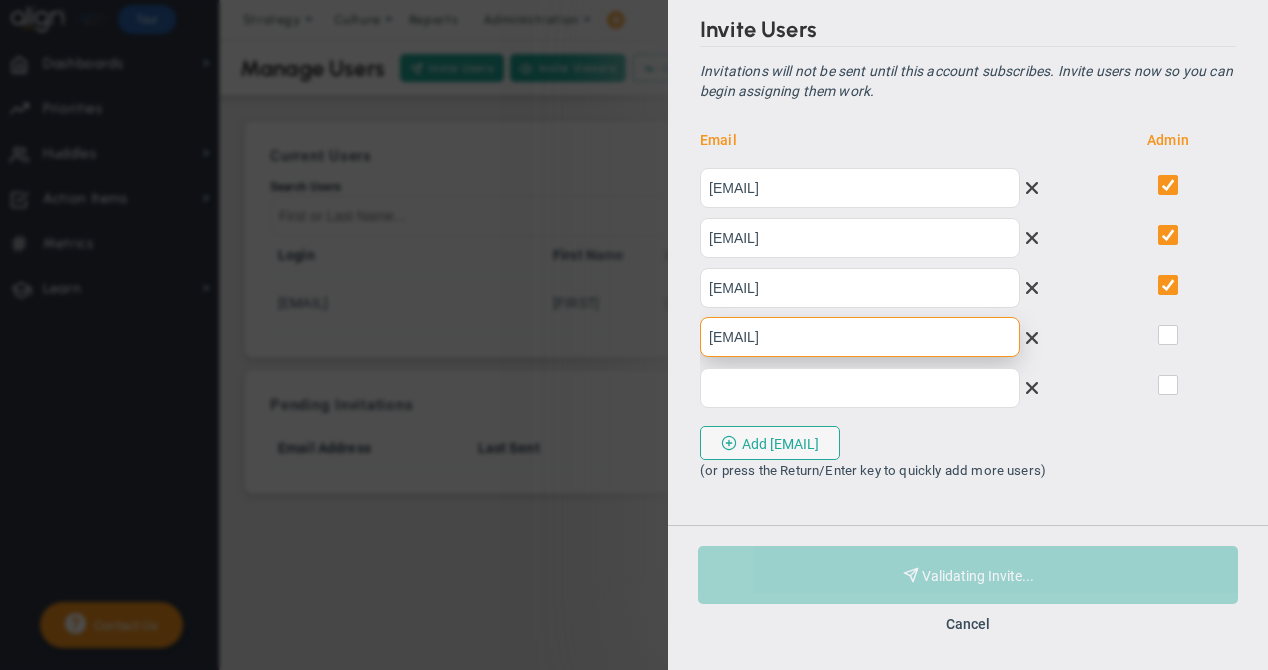 type on "[EMAIL]" 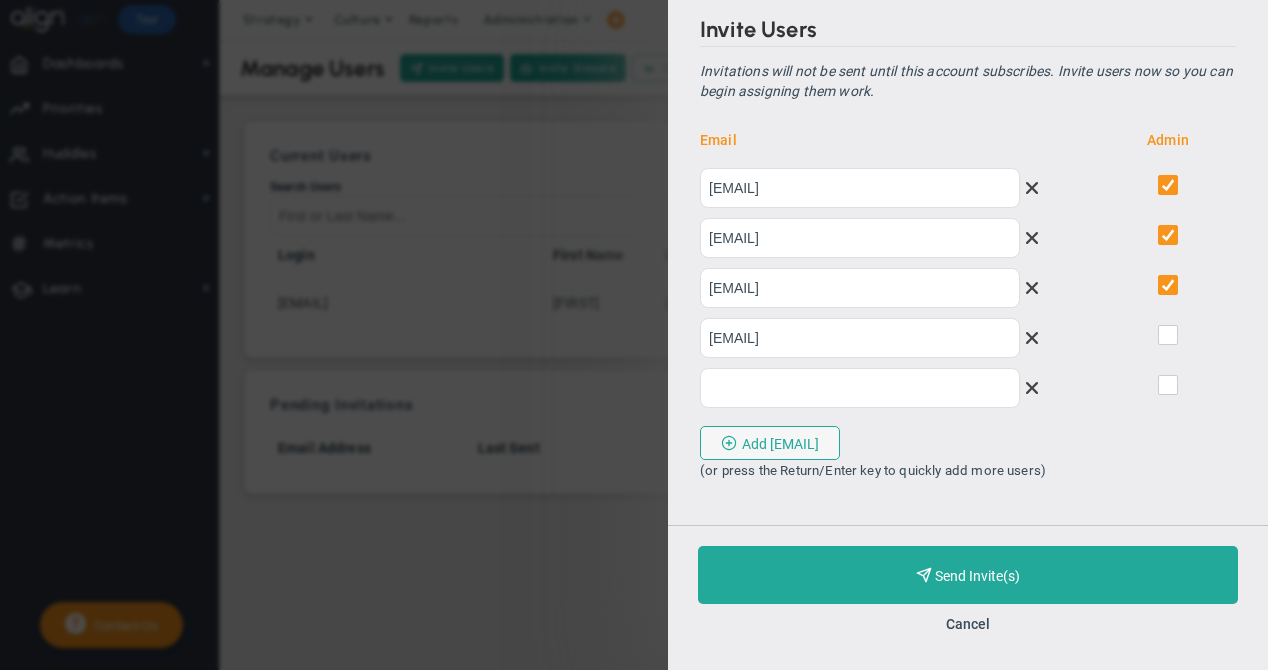 click at bounding box center [1169, 339] 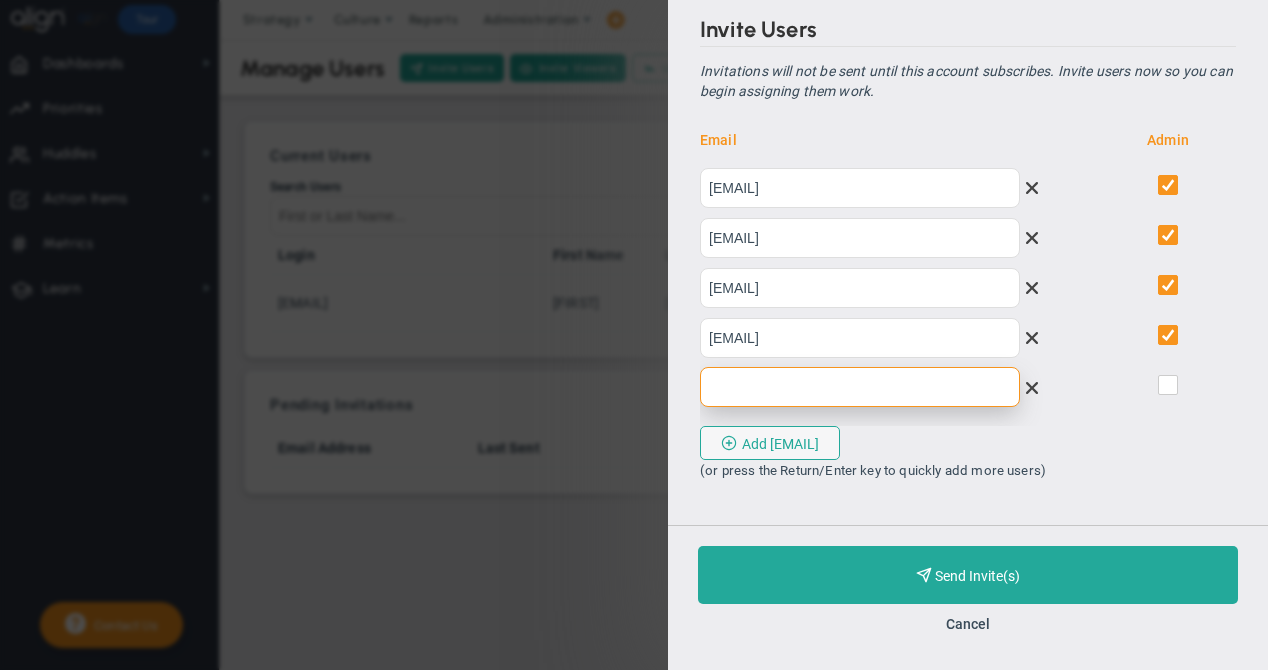 click at bounding box center [860, 387] 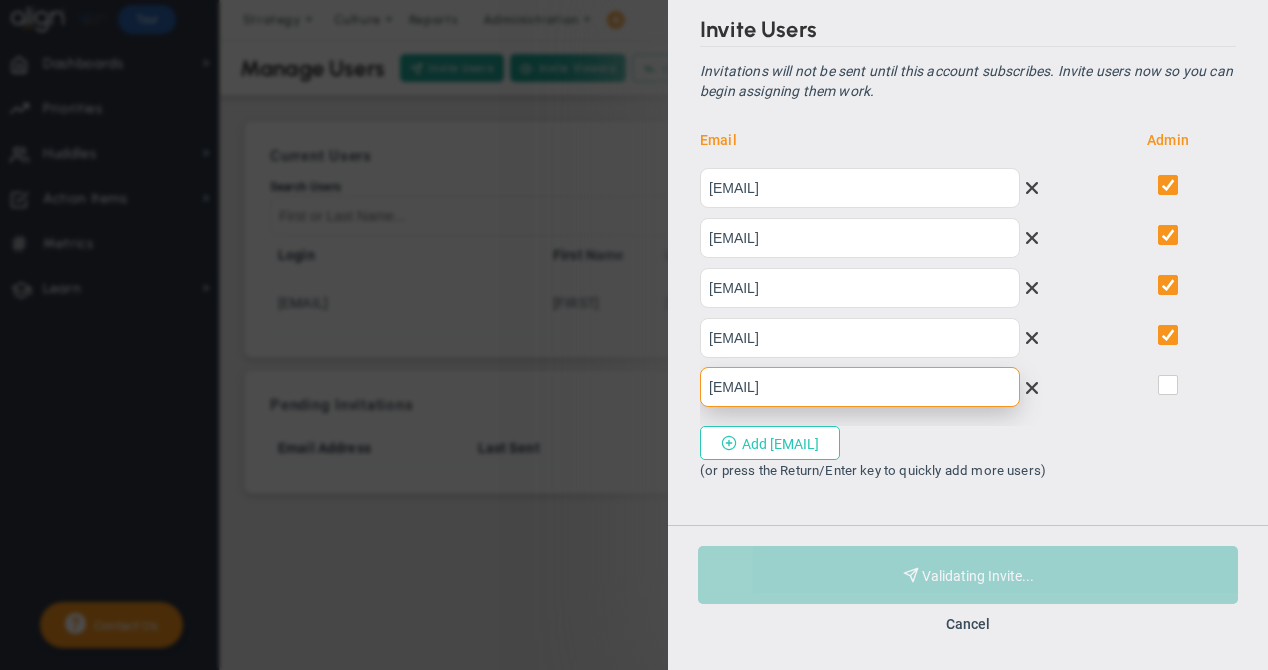 type on "[EMAIL]" 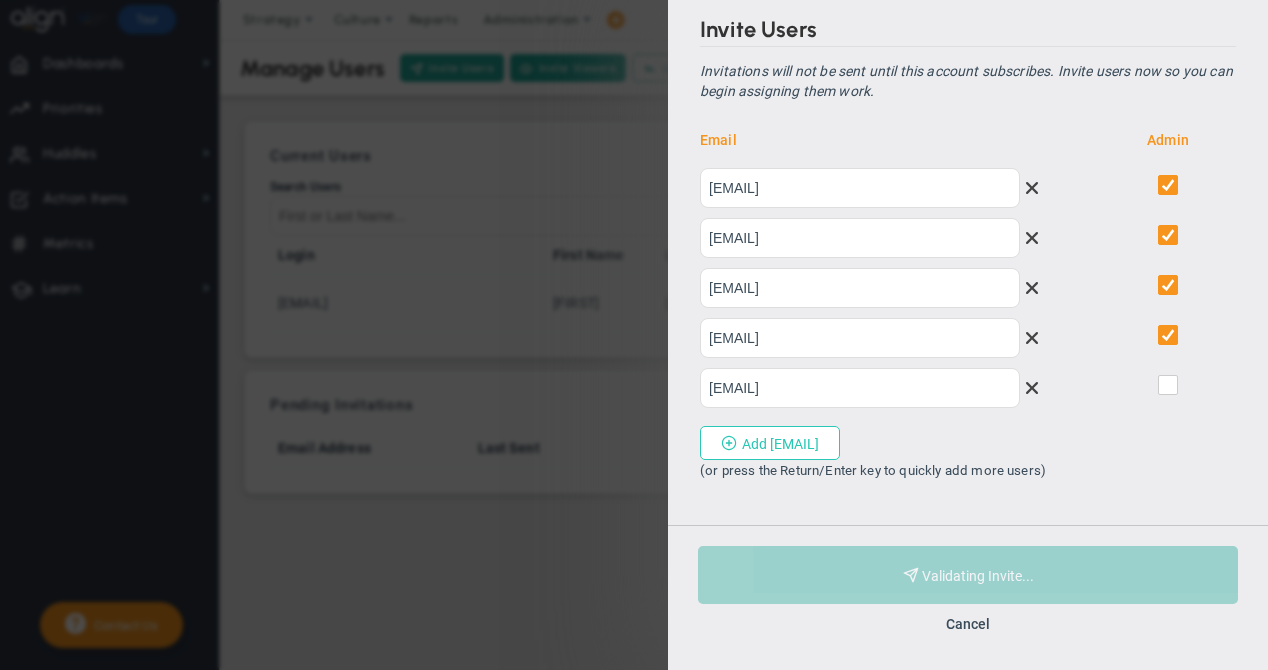 click on "Add [EMAIL]" at bounding box center (770, 443) 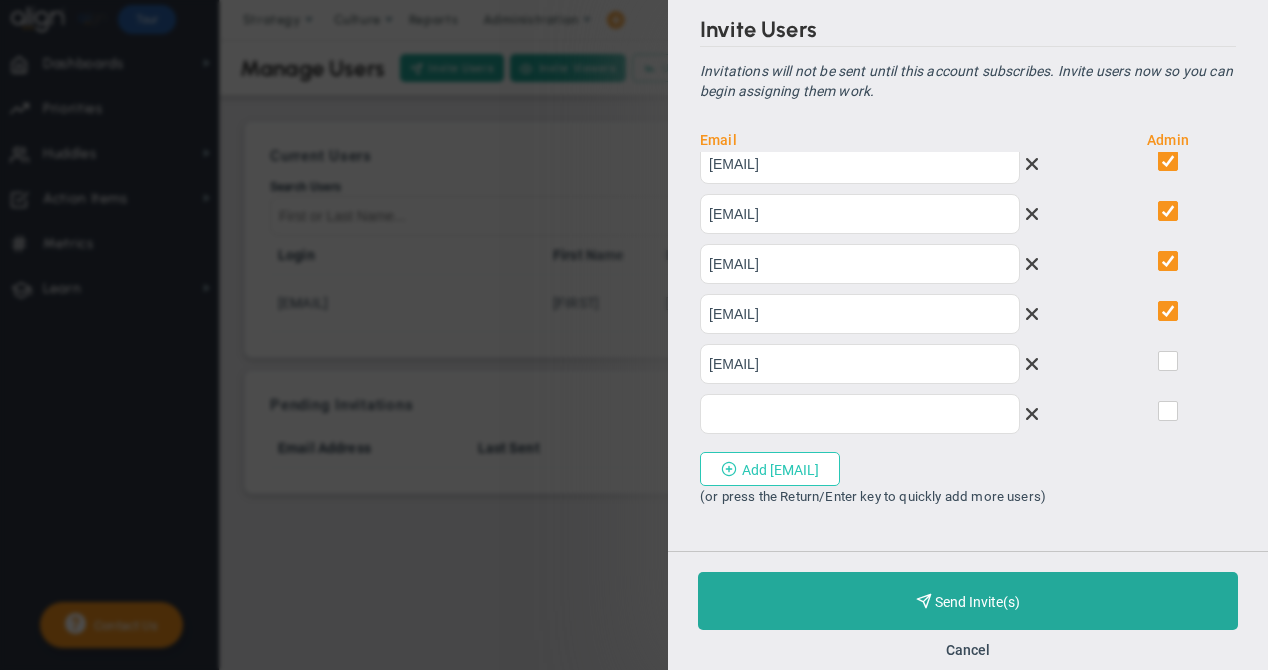 click on "Add [EMAIL]" at bounding box center (770, 469) 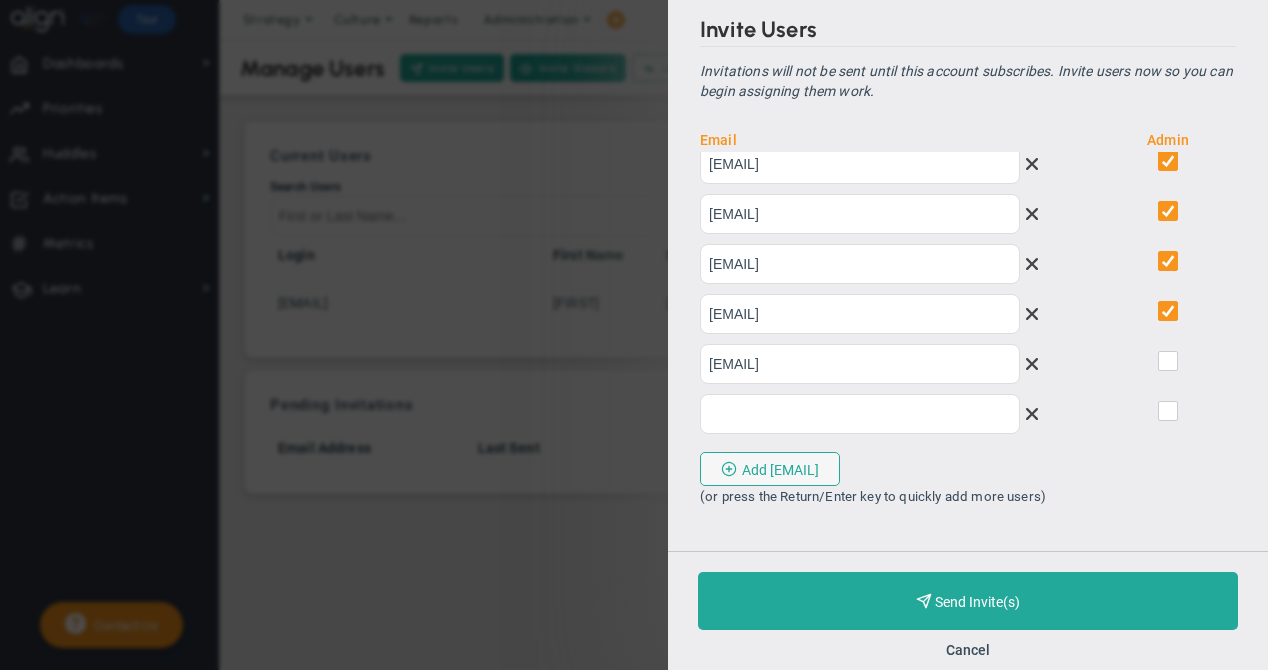 scroll, scrollTop: 74, scrollLeft: 0, axis: vertical 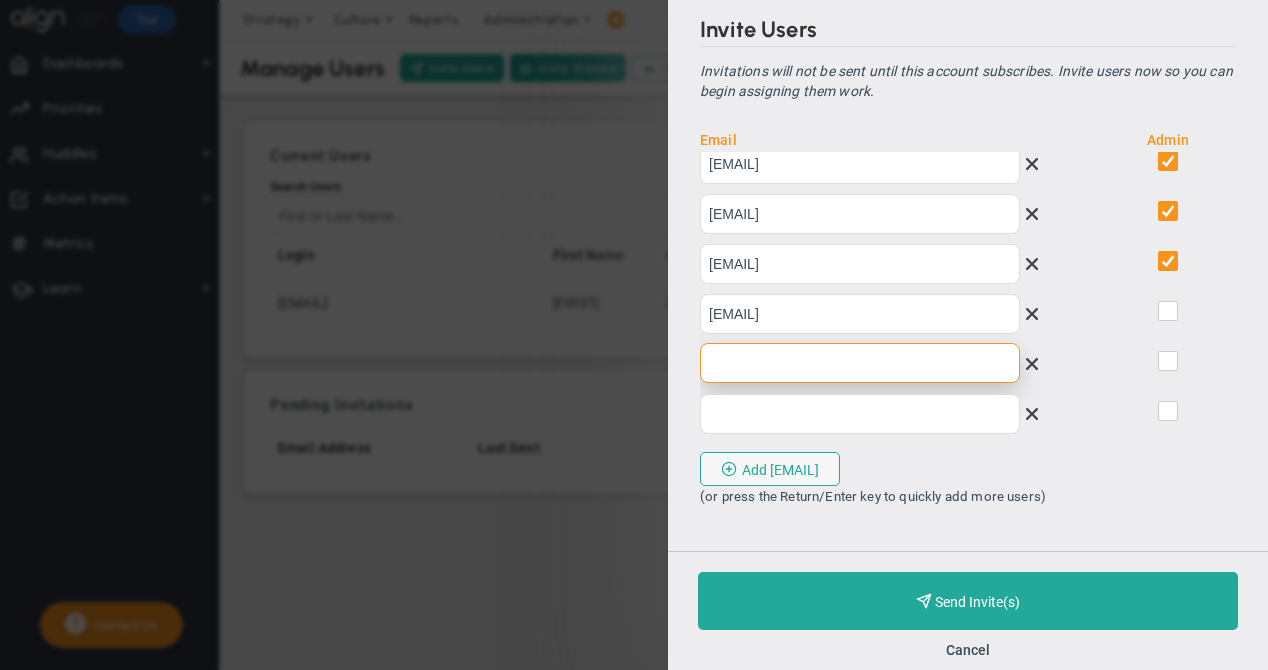 click at bounding box center (860, 363) 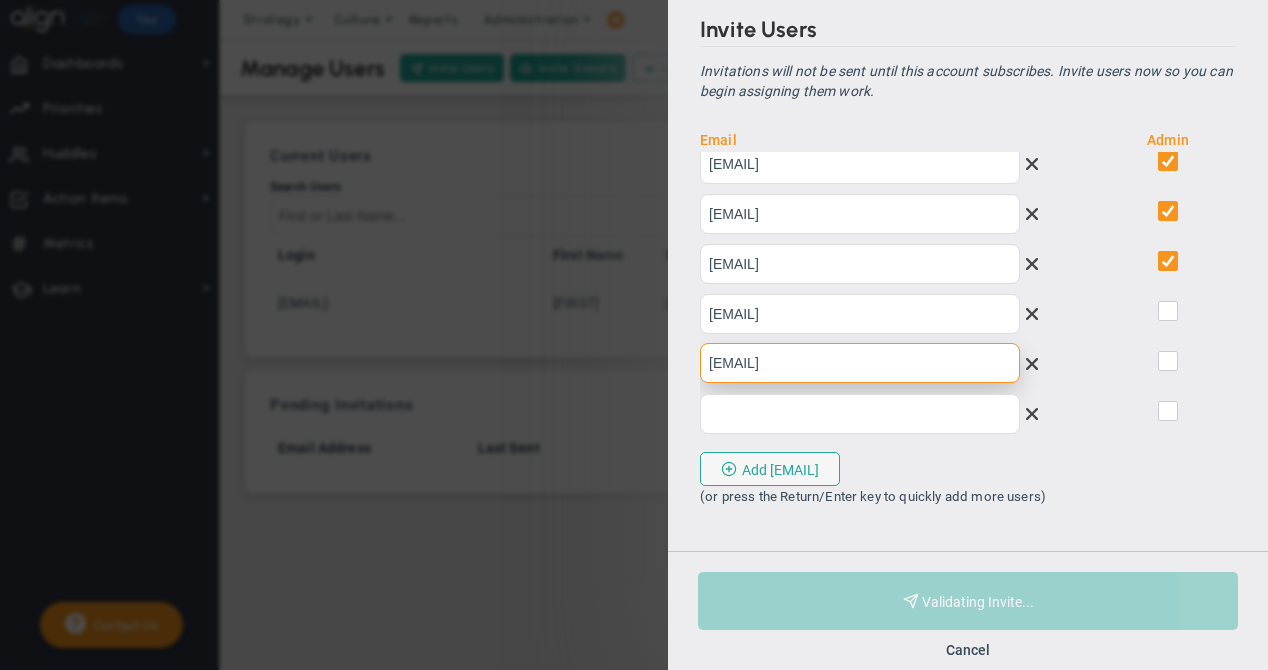 type on "[EMAIL]" 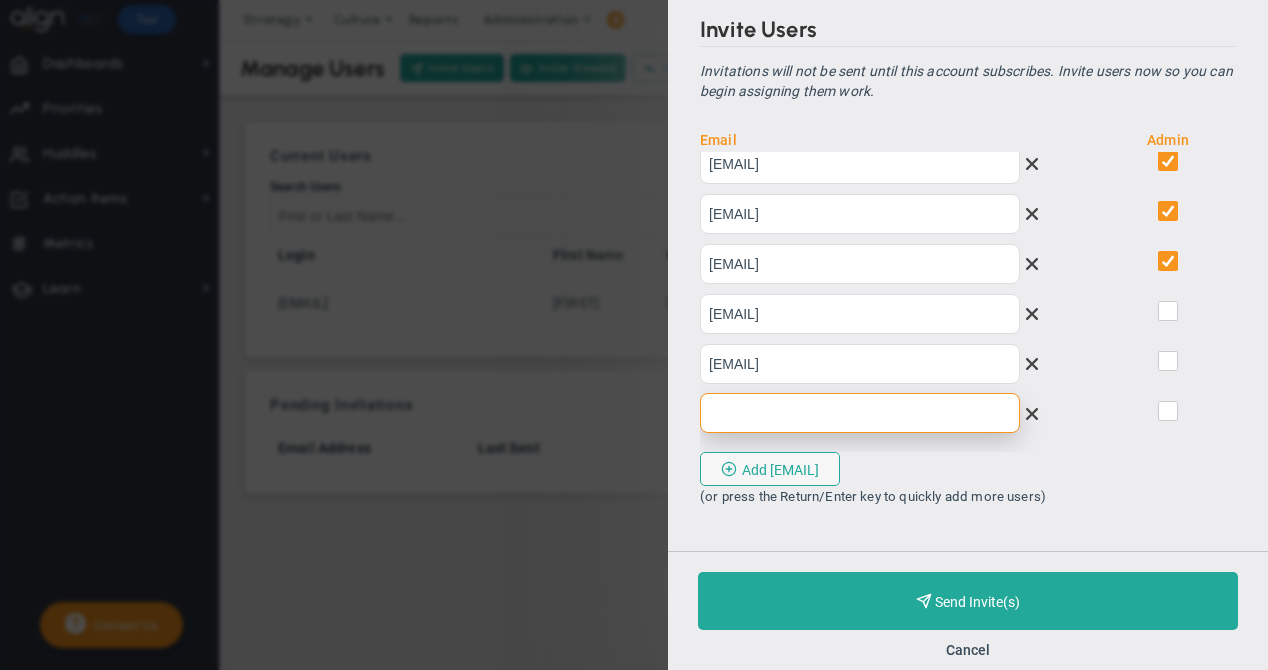 click at bounding box center [860, 413] 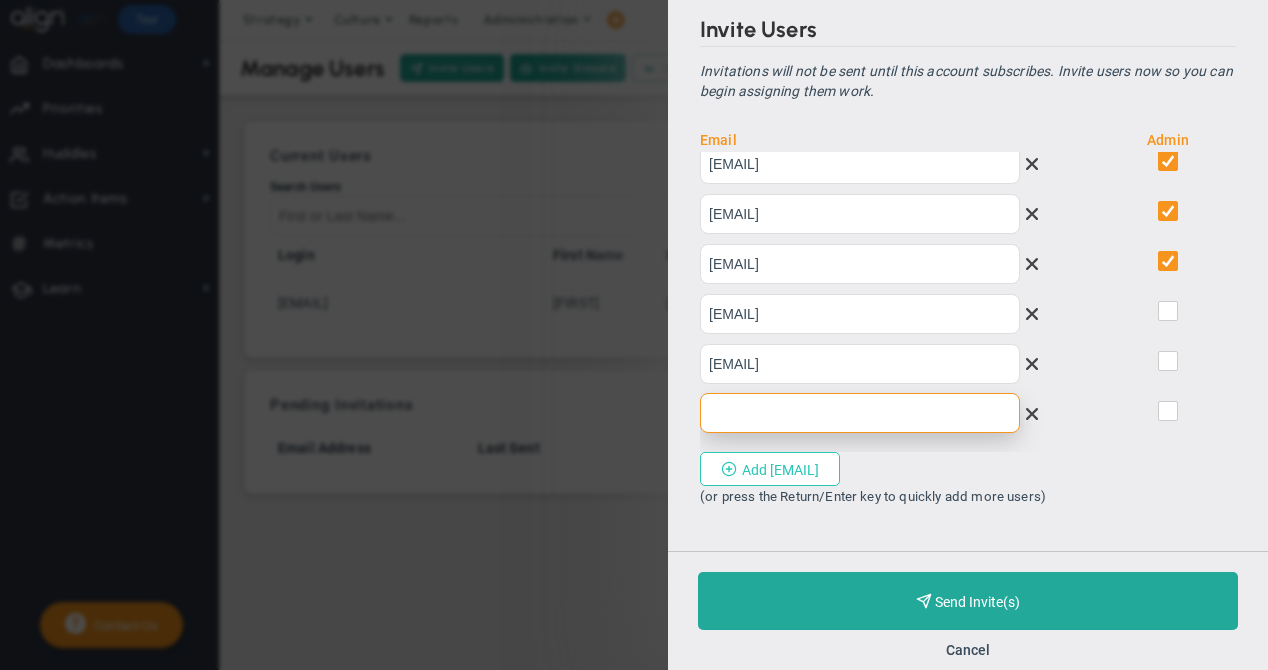 paste on "[EMAIL]" 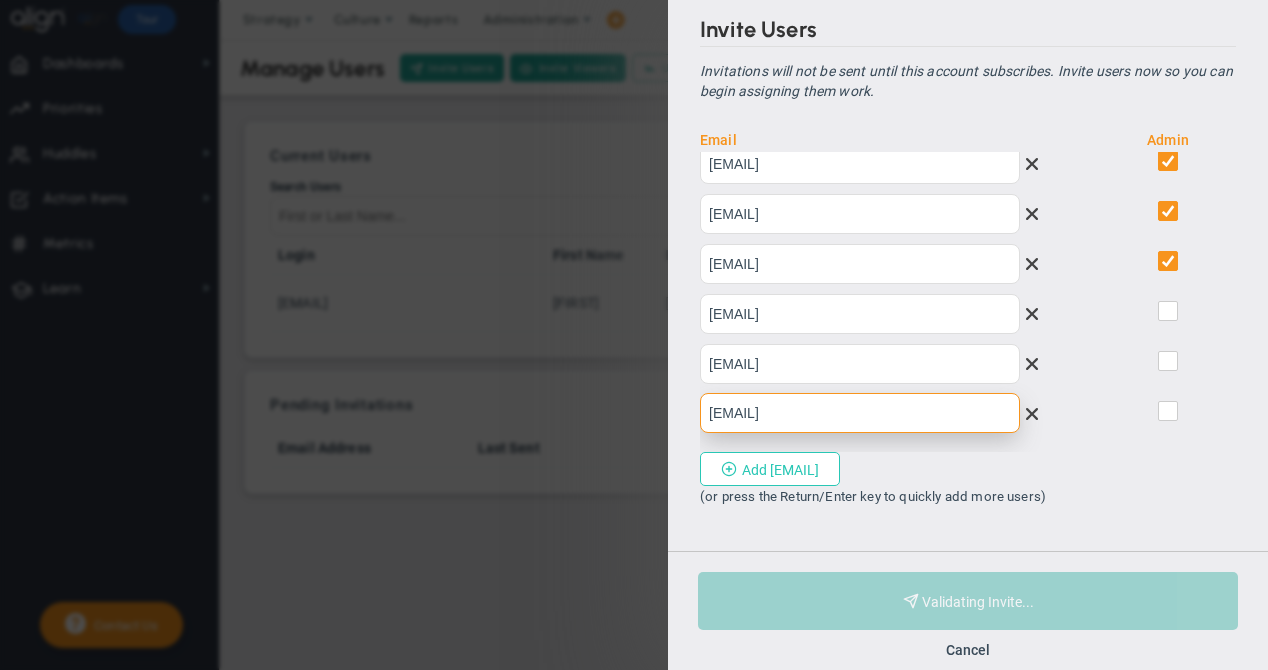 type on "[EMAIL]" 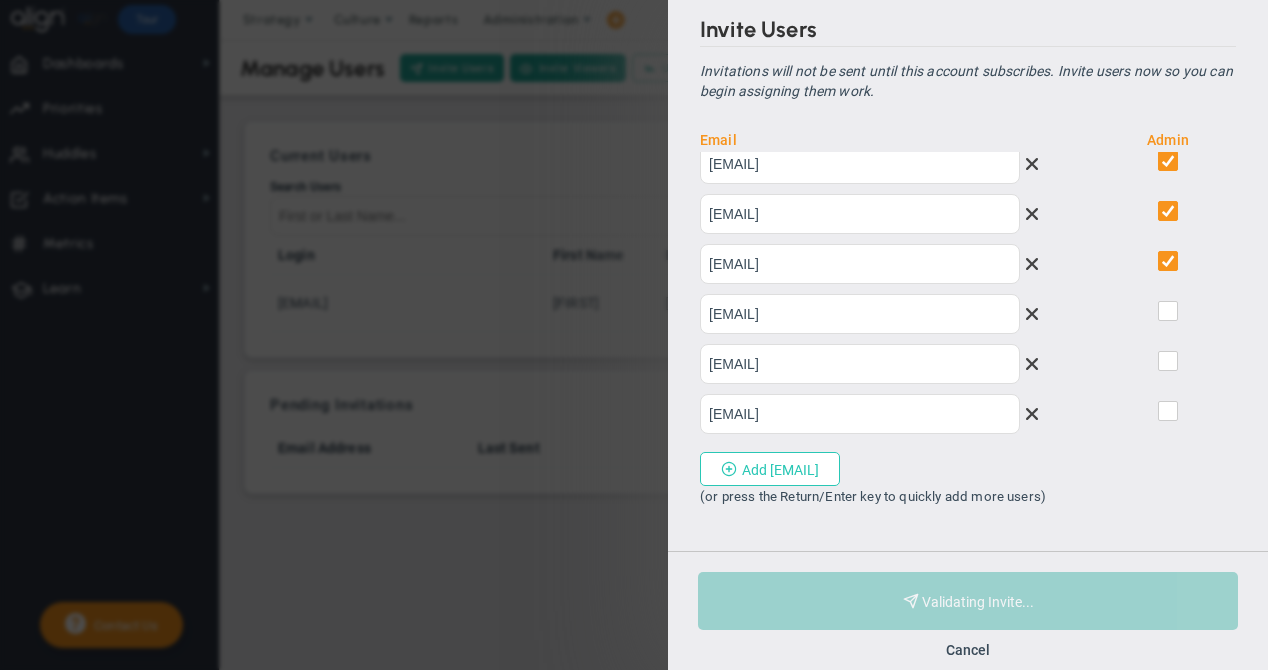 click on "Add [EMAIL]" at bounding box center [770, 469] 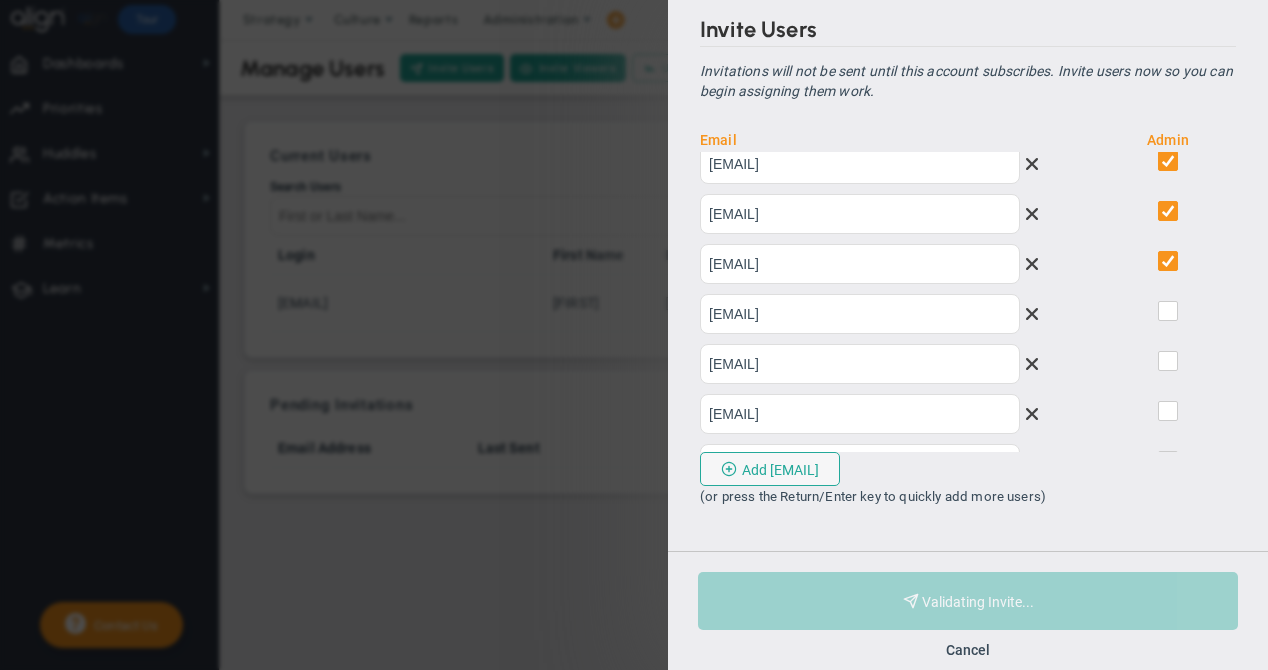 scroll, scrollTop: 124, scrollLeft: 0, axis: vertical 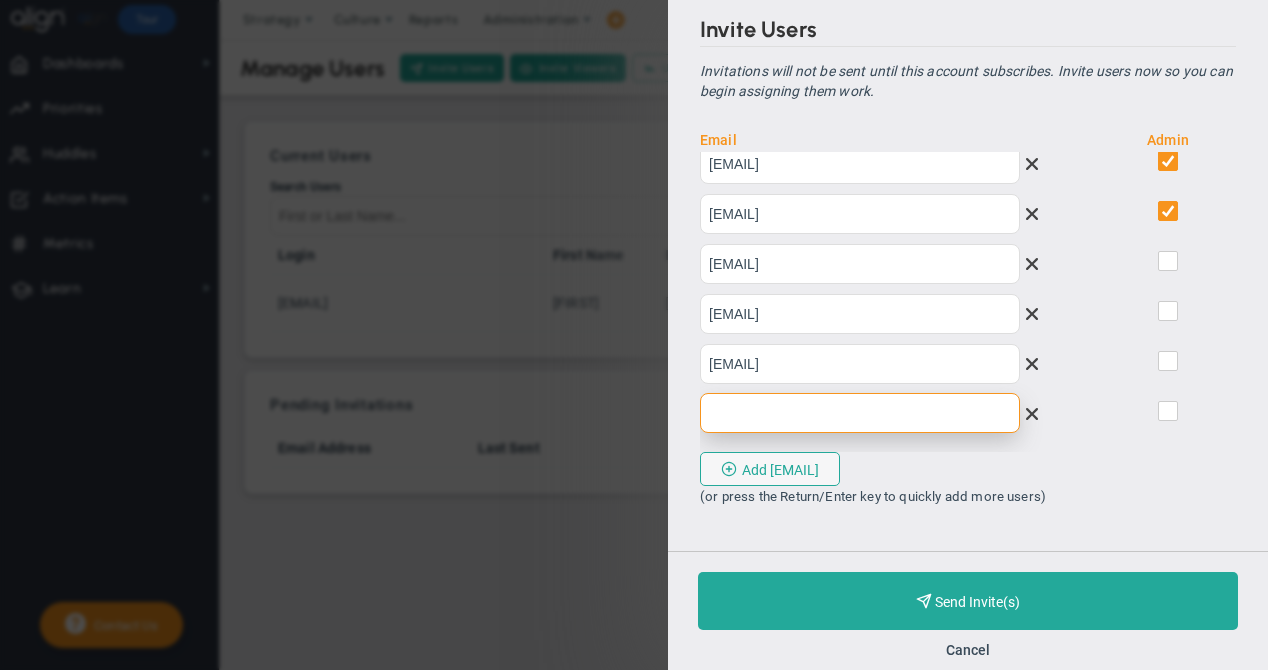 click at bounding box center (860, 413) 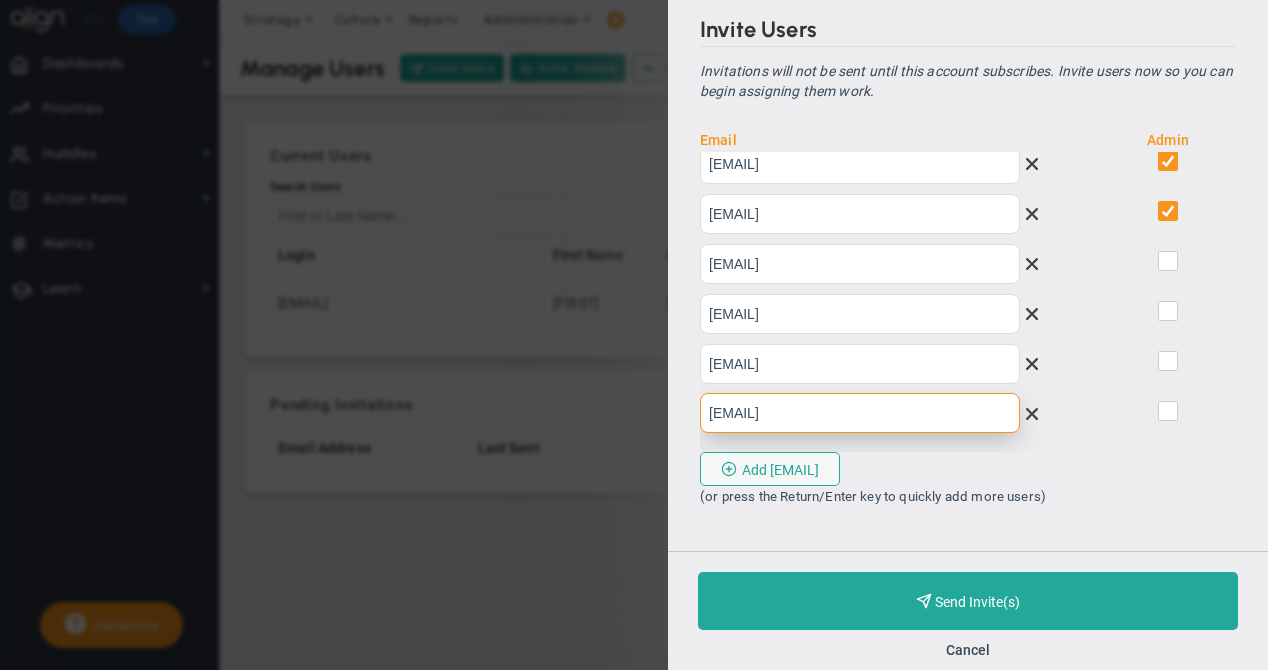 type on "[EMAIL]" 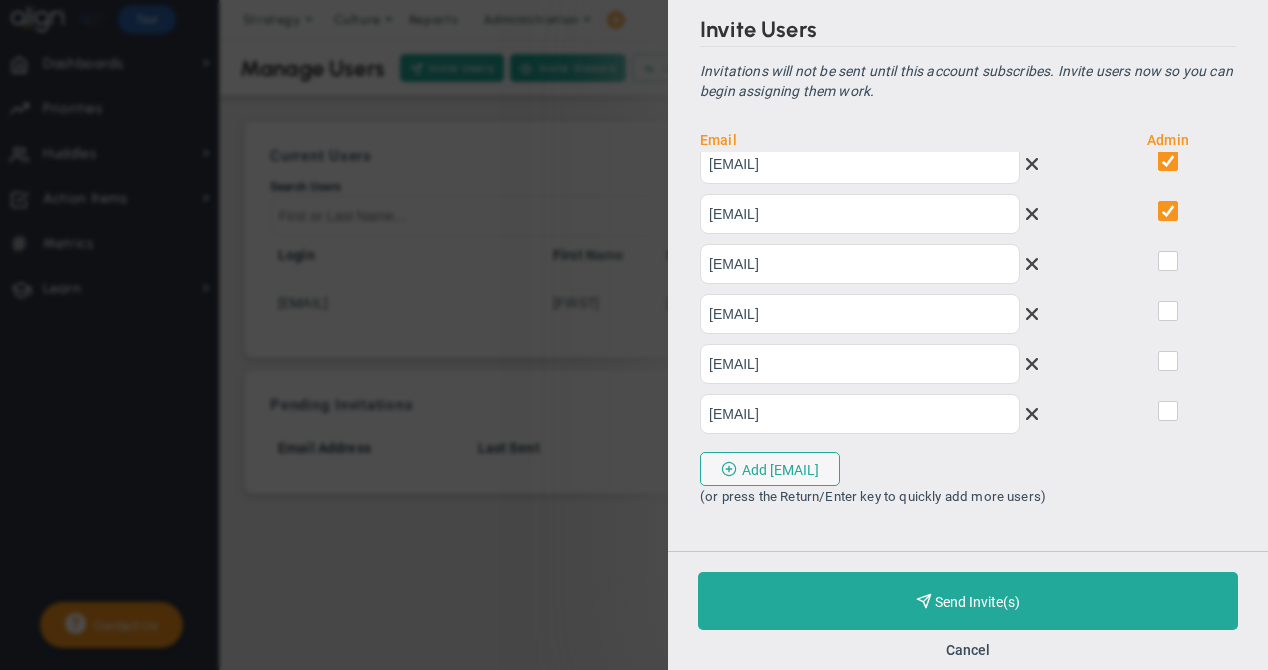 click at bounding box center (1169, 265) 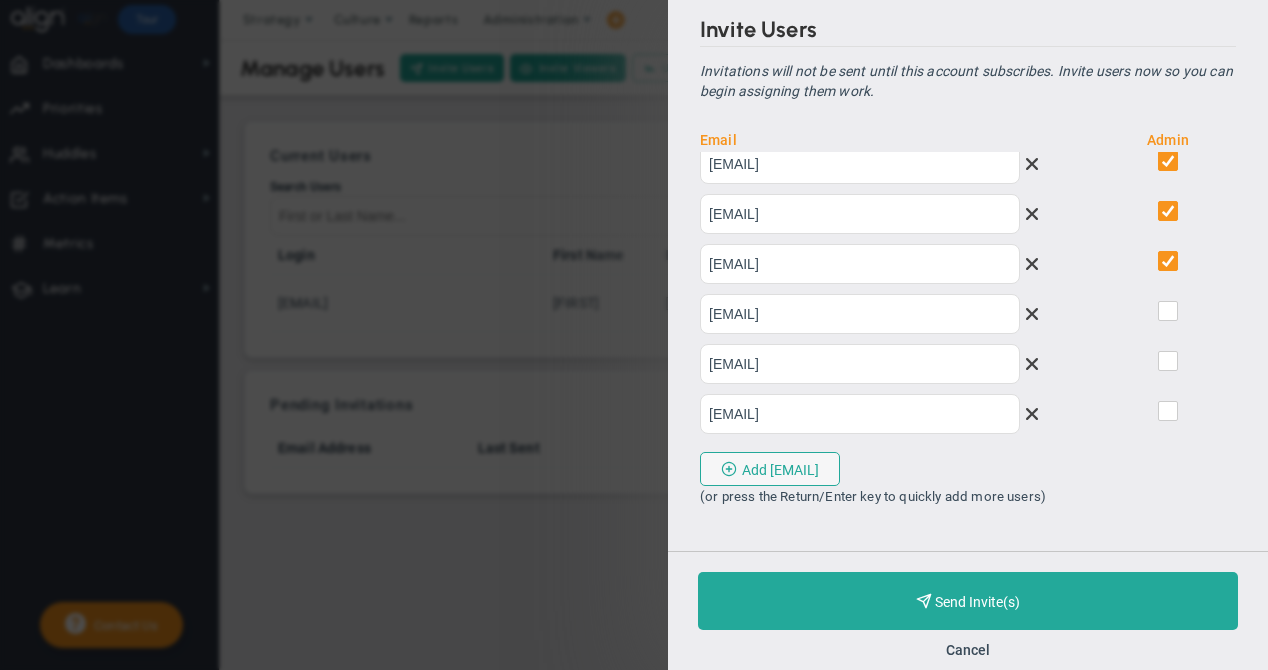 click at bounding box center (1169, 315) 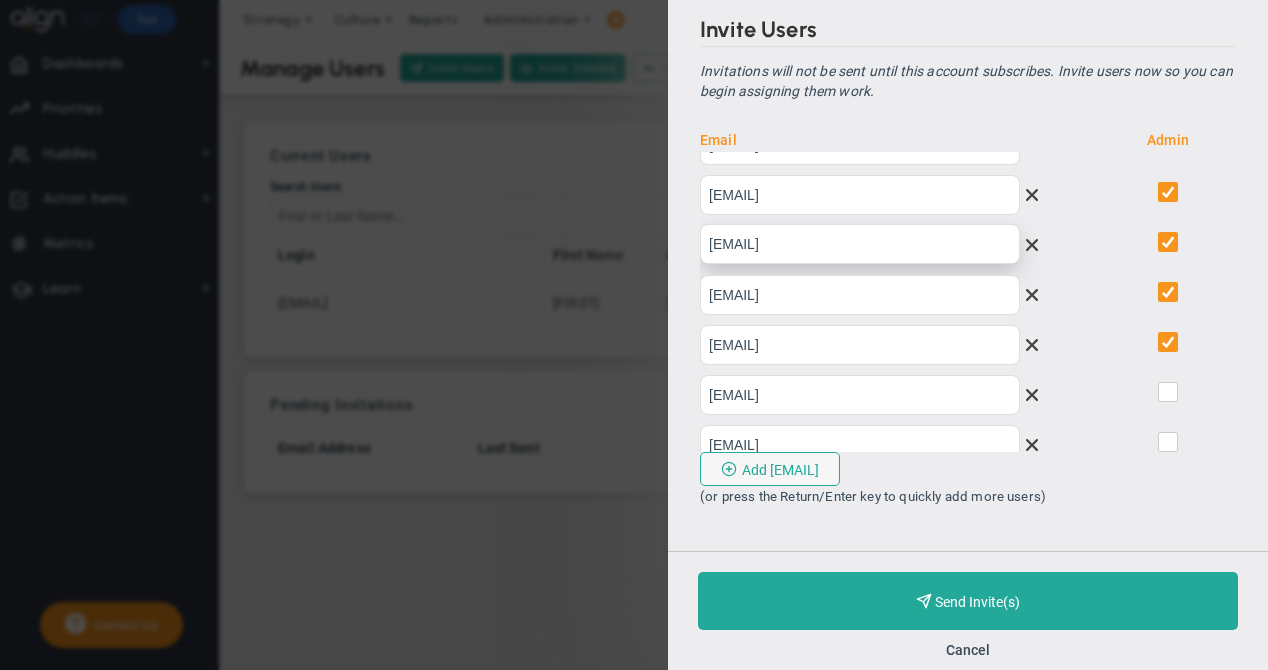scroll, scrollTop: 124, scrollLeft: 0, axis: vertical 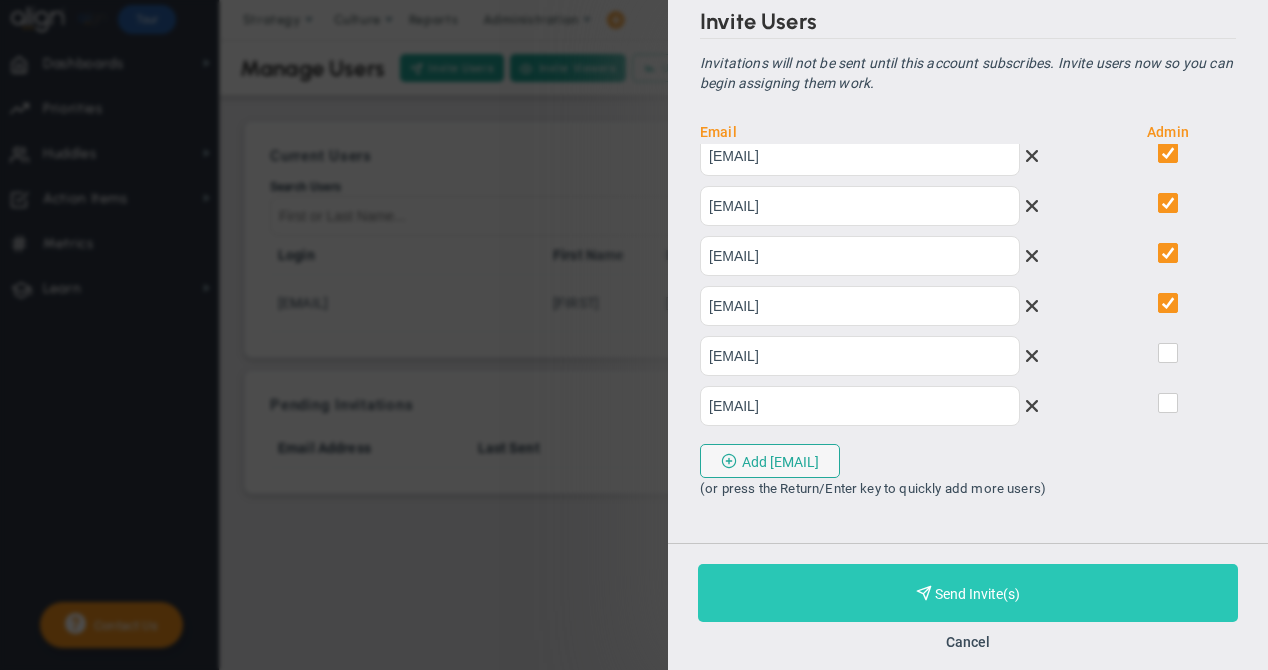 click on "Purchase and
Send Invite(s)
Validating Invite..." at bounding box center [968, 593] 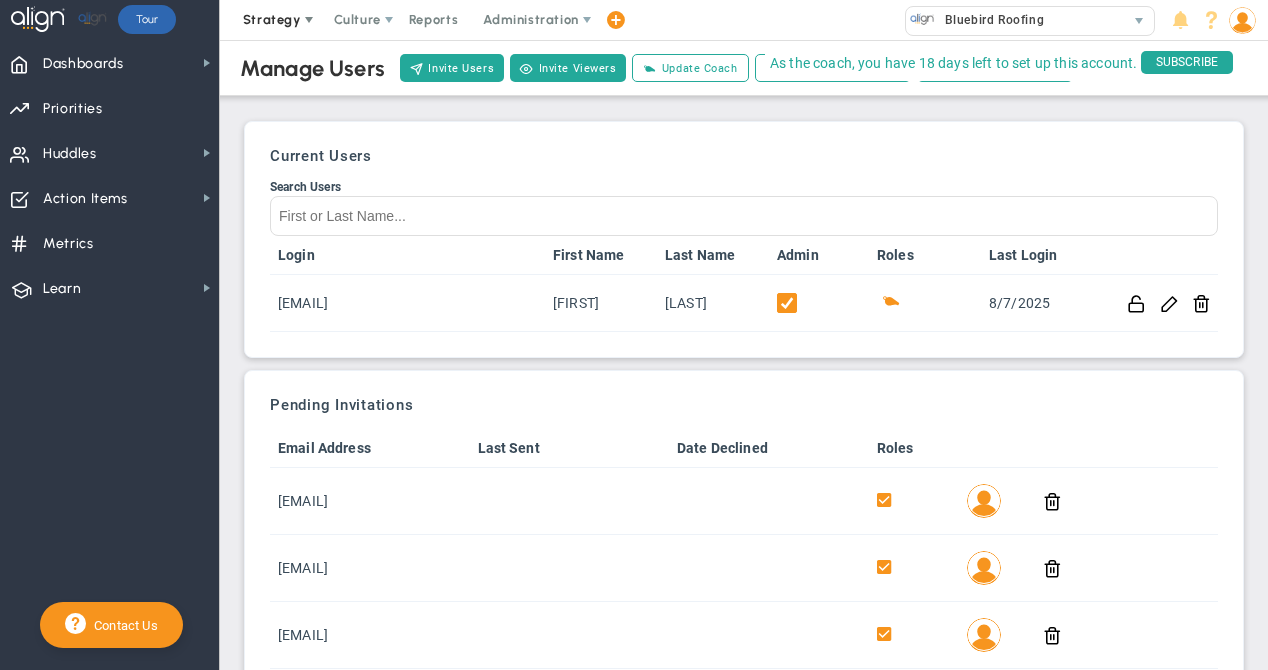 click on "Strategy" at bounding box center (272, 19) 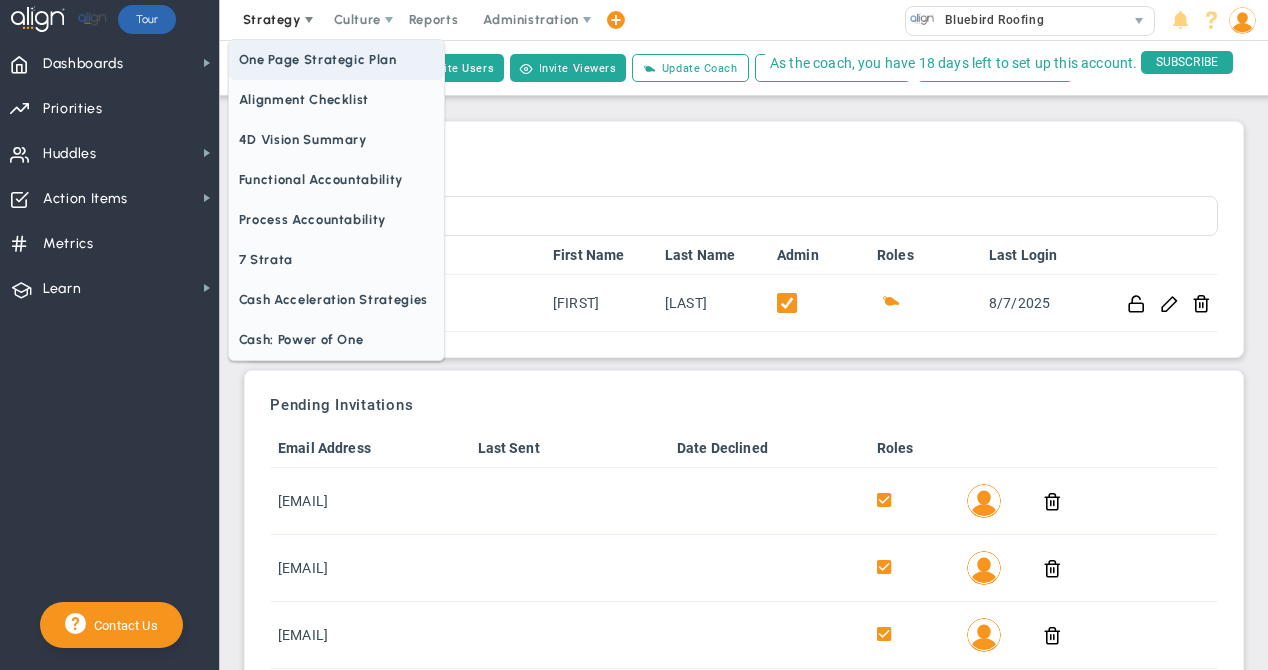 click on "One Page Strategic Plan" at bounding box center (336, 60) 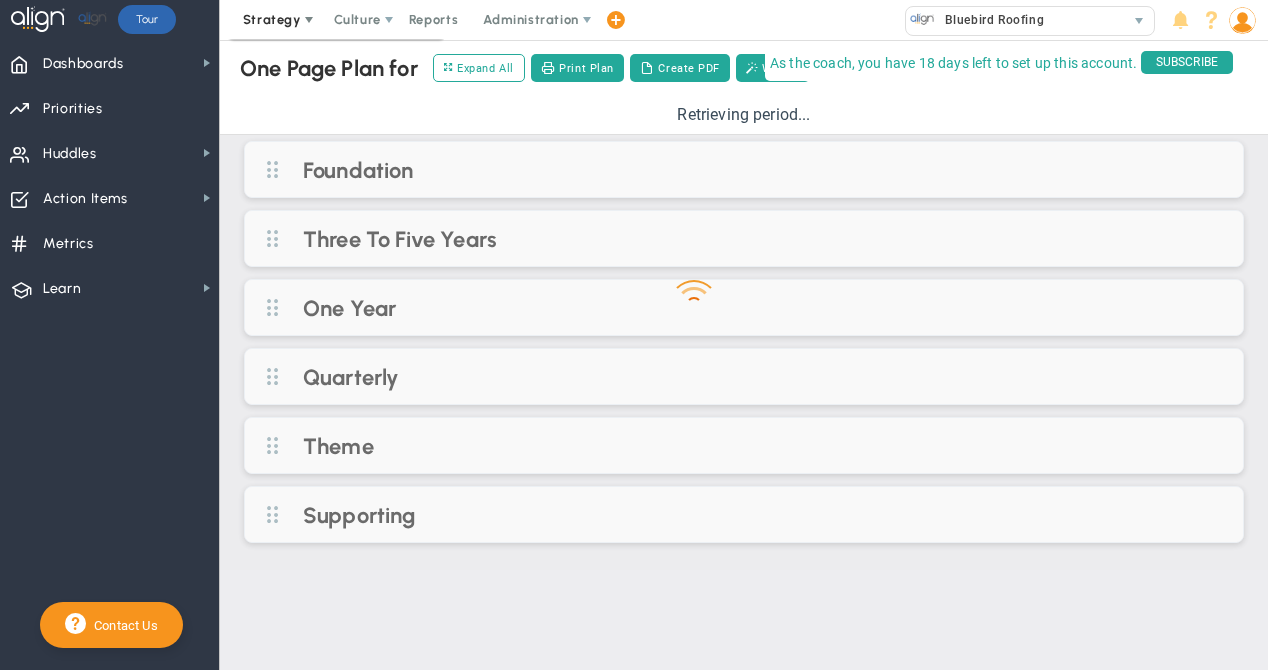 type on "(Where)" 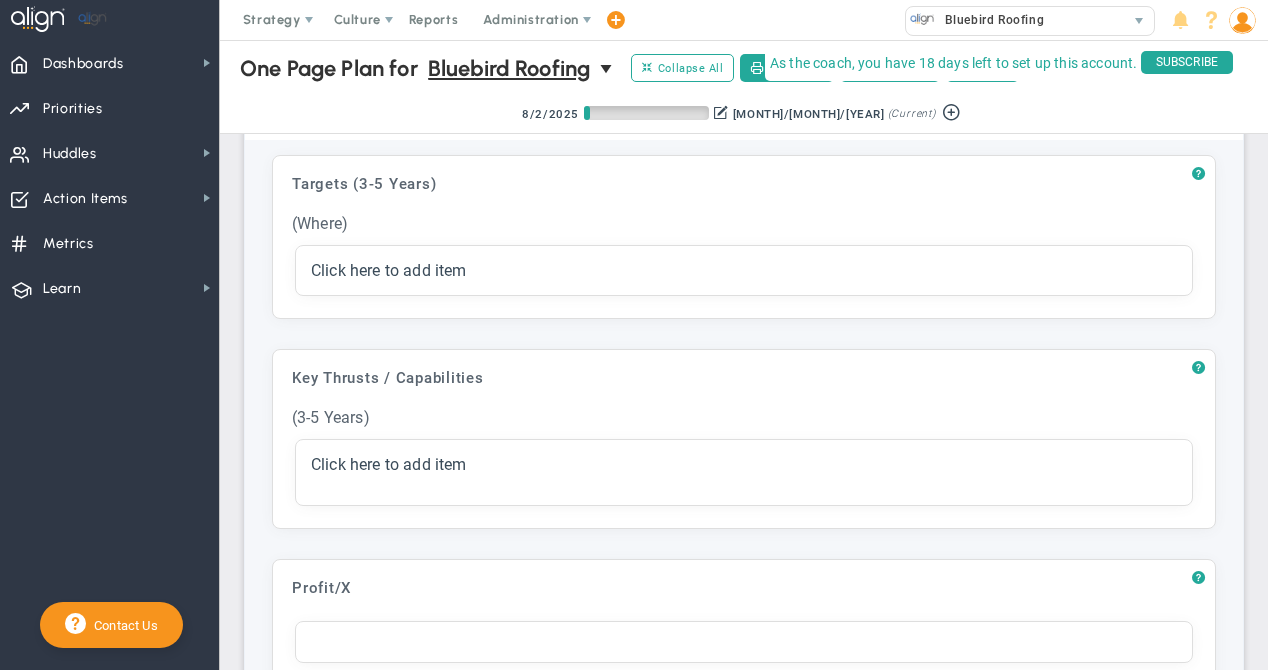 scroll, scrollTop: 514, scrollLeft: 0, axis: vertical 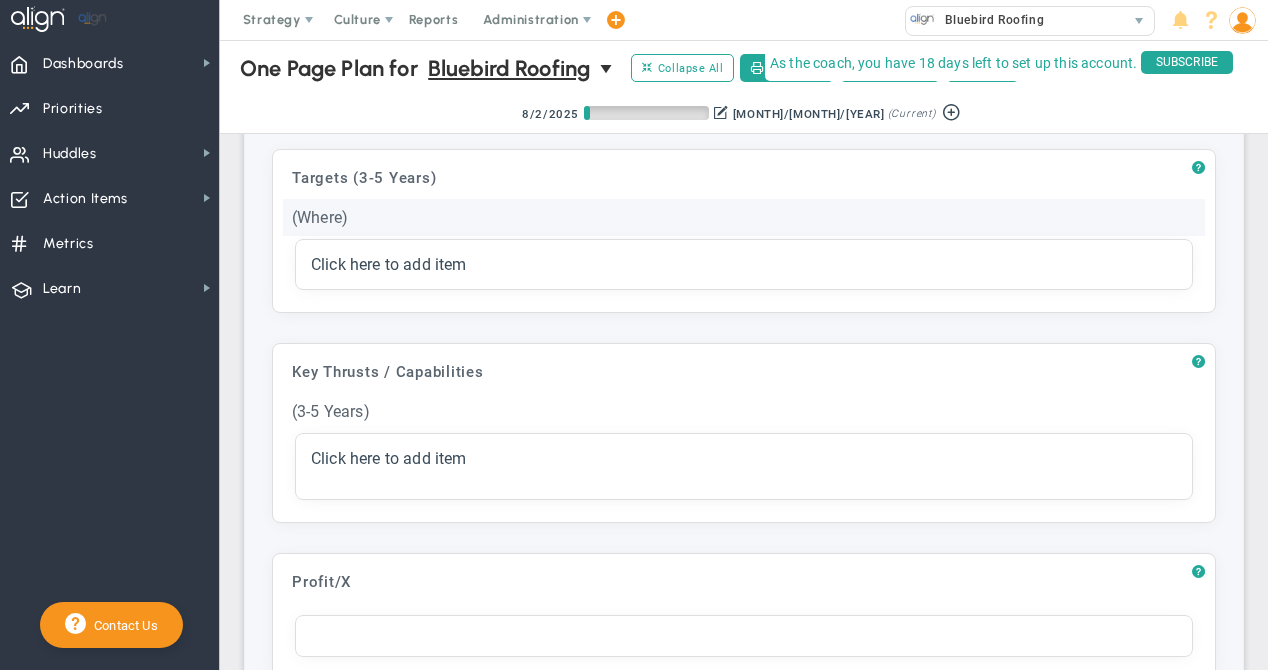 click on "(Where)" at bounding box center (744, 217) 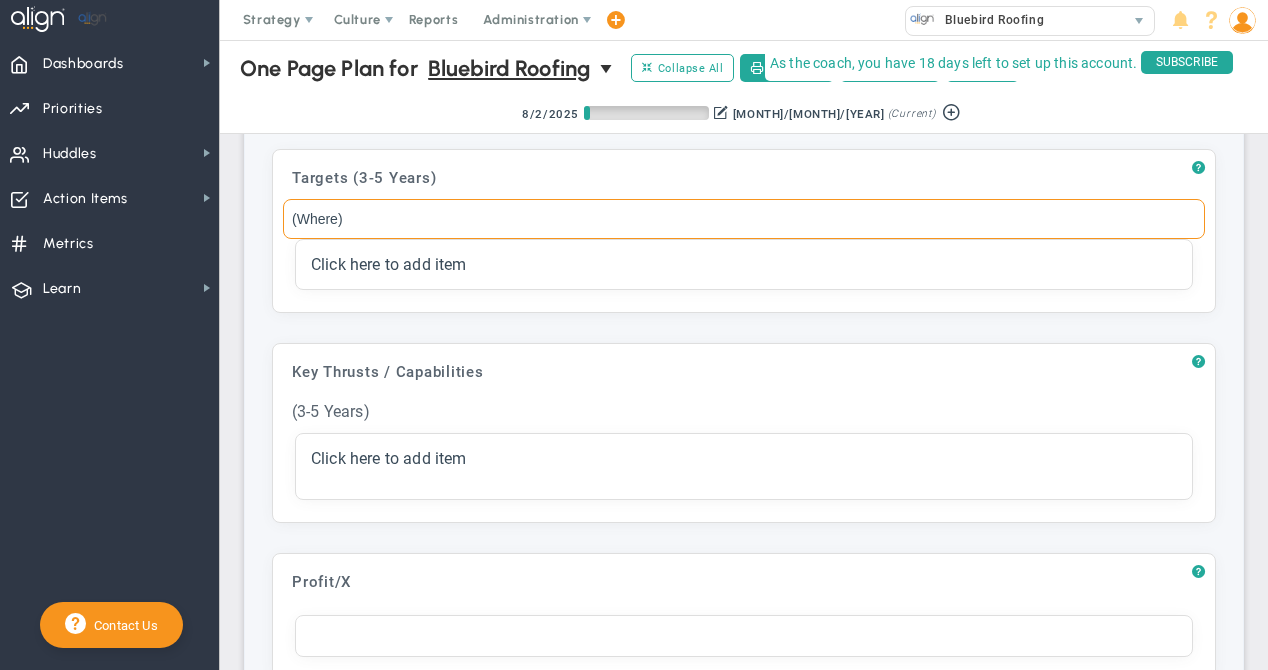 drag, startPoint x: 362, startPoint y: 210, endPoint x: 273, endPoint y: 210, distance: 89 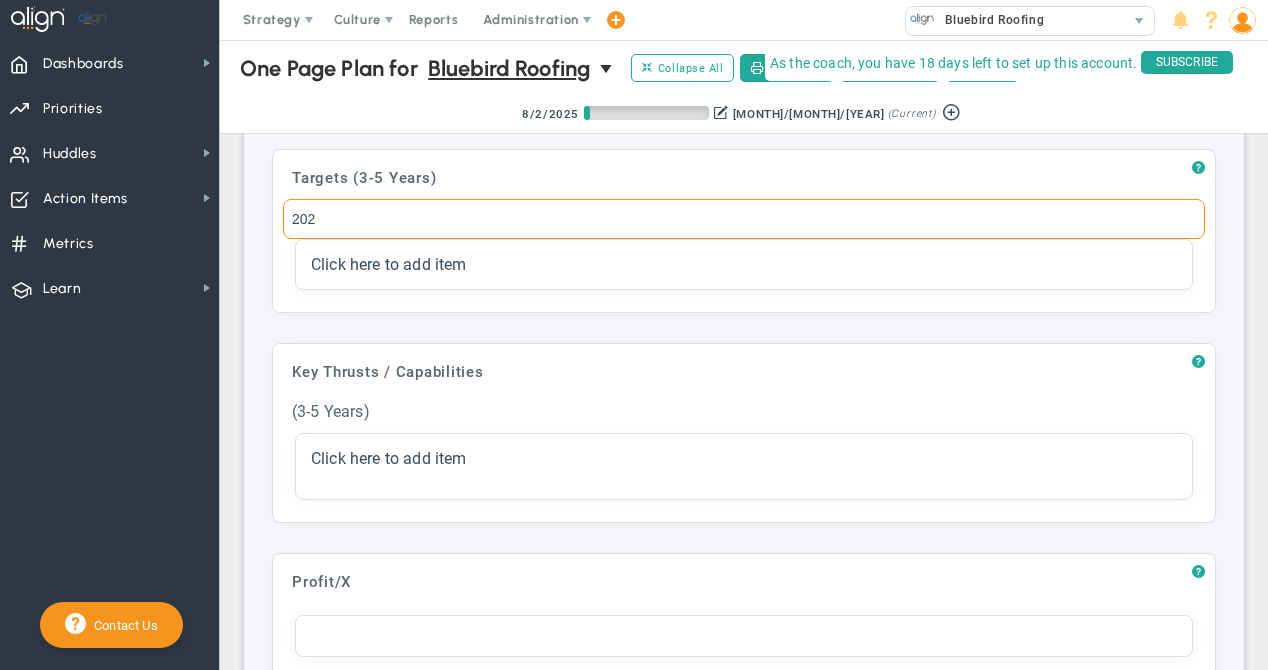 type on "2028" 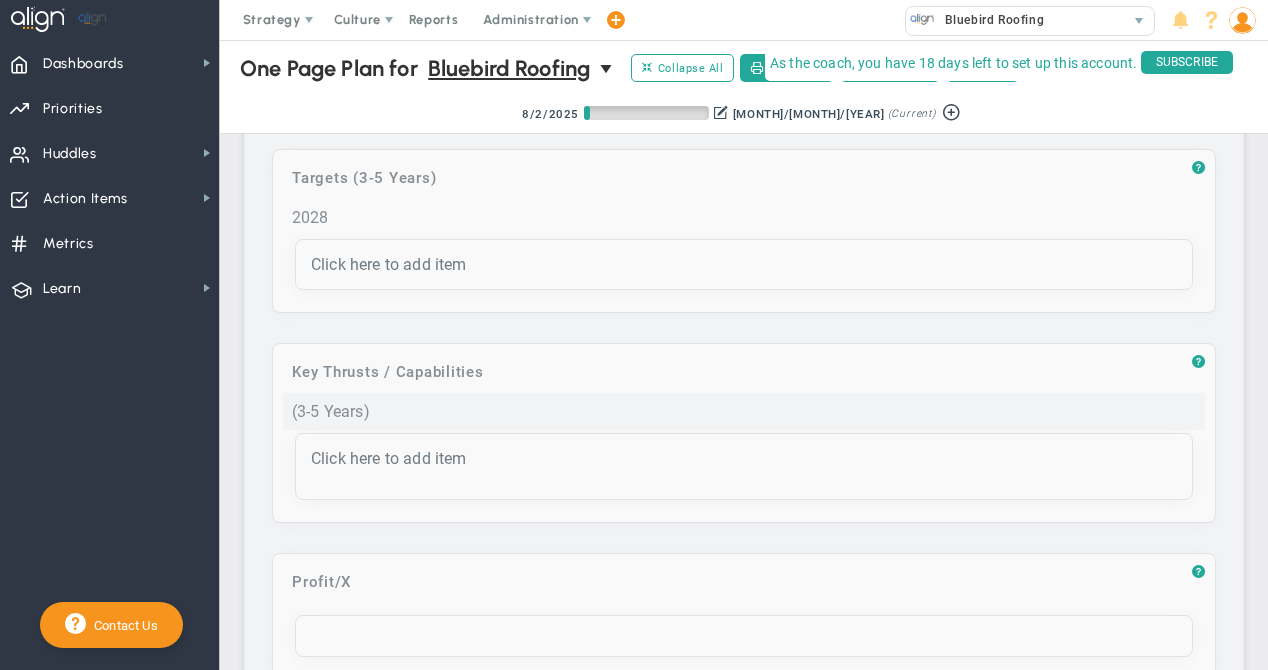 click on "Loading...
One Page Plan
One Page Plan for
[COMPANY_NAME] 0
One Page Plan for  [COMPANY_NAME]
Expand All
Collapse All
Copy Previous
Print Plan
Create PDF
Wizard
Retrieving period...
[MONTH]/[NUMBER]/[YEAR] [MONTH]/[MONTH]/[YEAR] ? ? ?" at bounding box center (744, 1834) 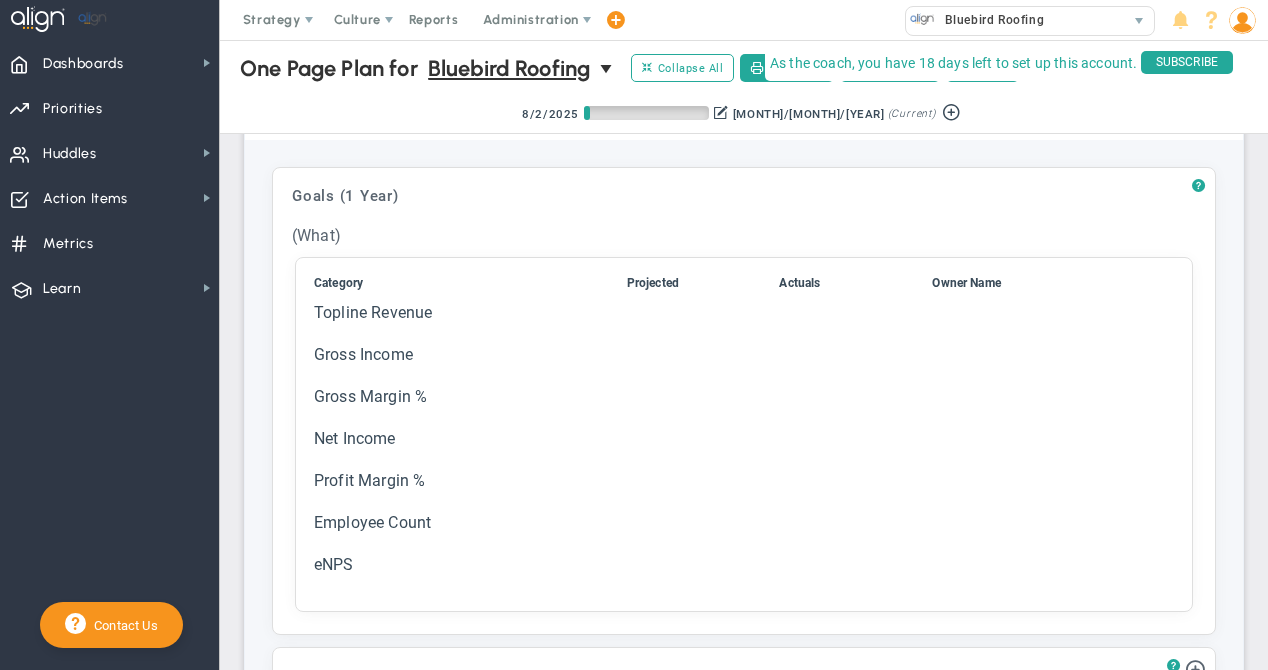 scroll, scrollTop: 1176, scrollLeft: 0, axis: vertical 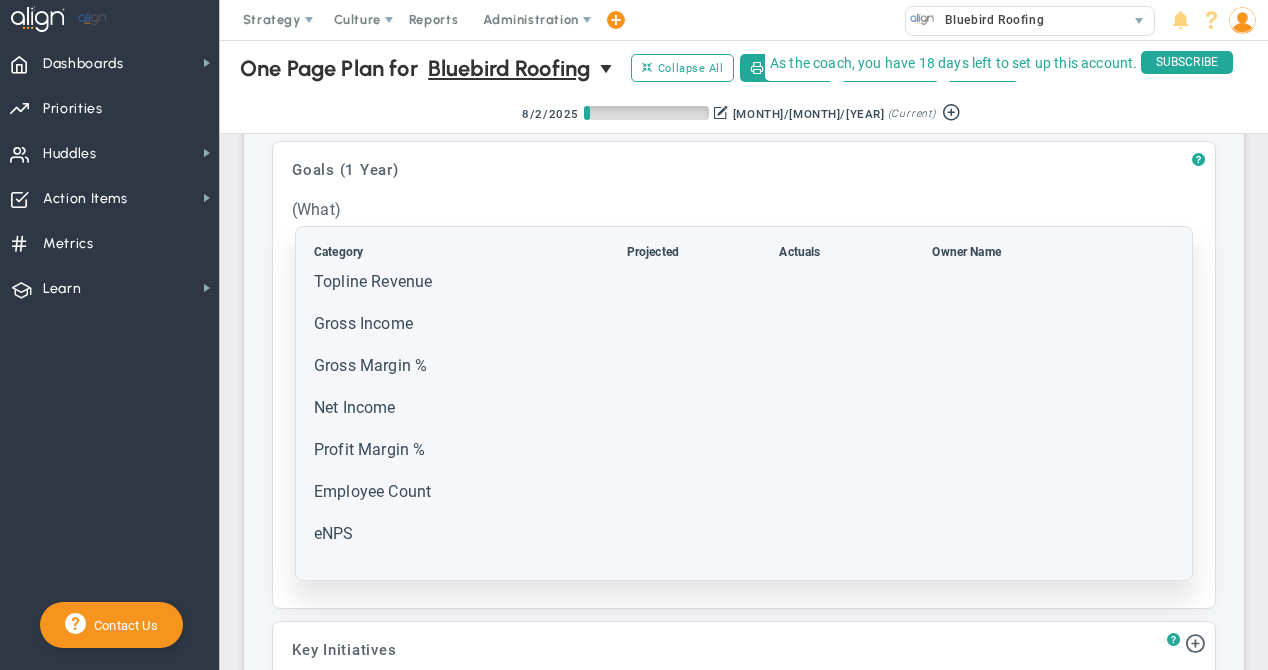 click on "Employee Count" at bounding box center (468, 501) 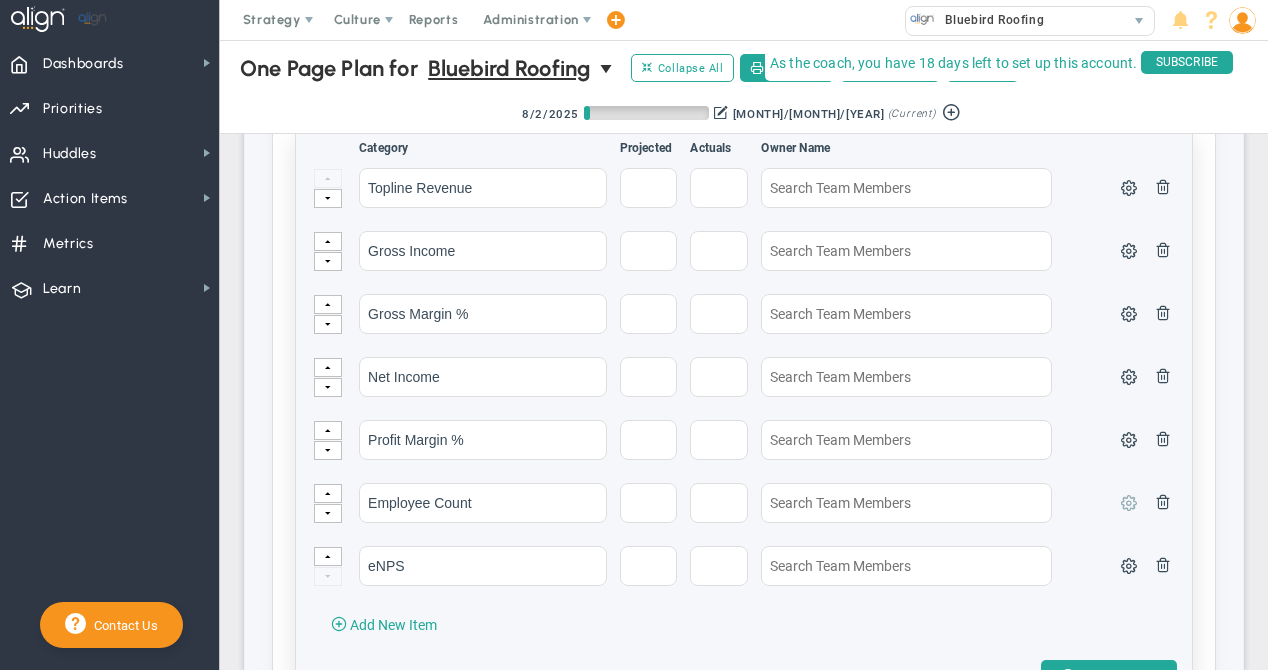 scroll, scrollTop: 1332, scrollLeft: 0, axis: vertical 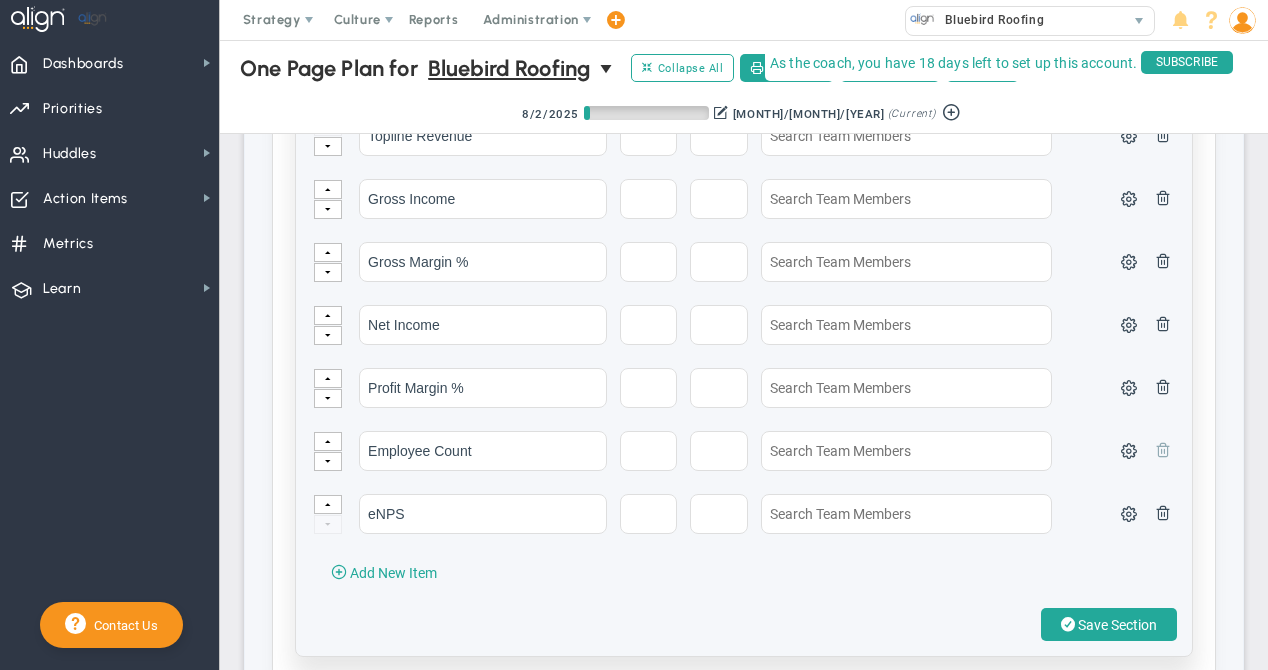 click at bounding box center [1163, 449] 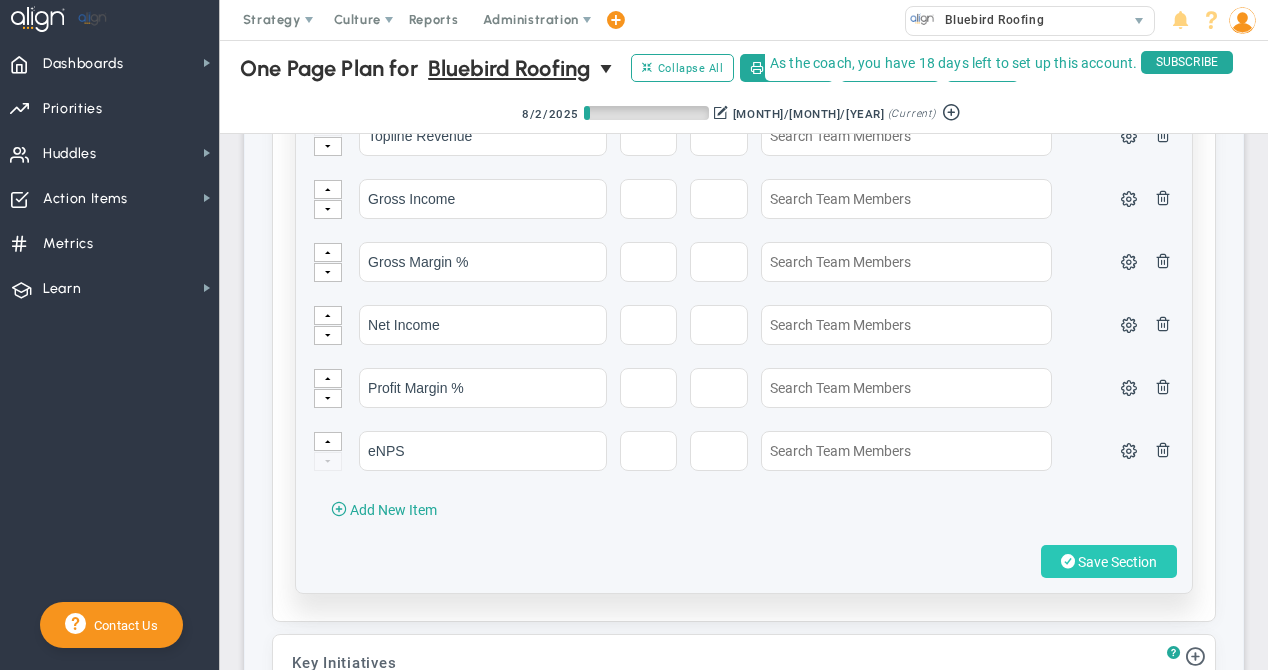 click on "Save Section" at bounding box center (1117, 562) 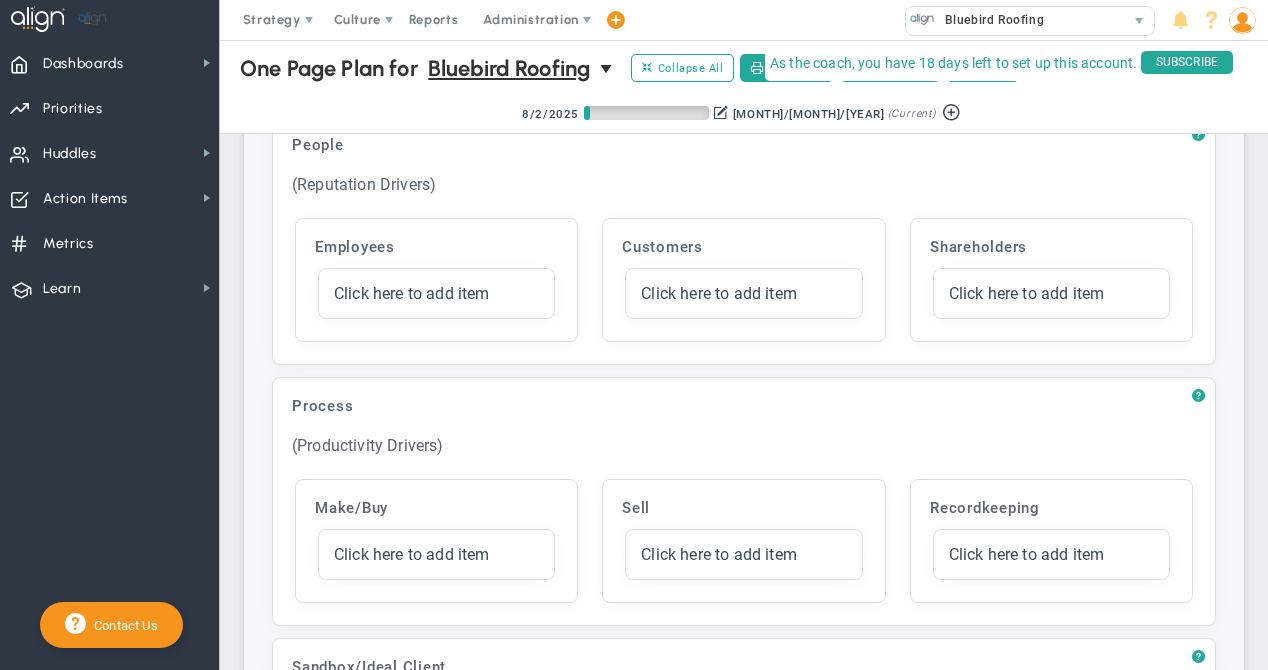 scroll, scrollTop: 3935, scrollLeft: 0, axis: vertical 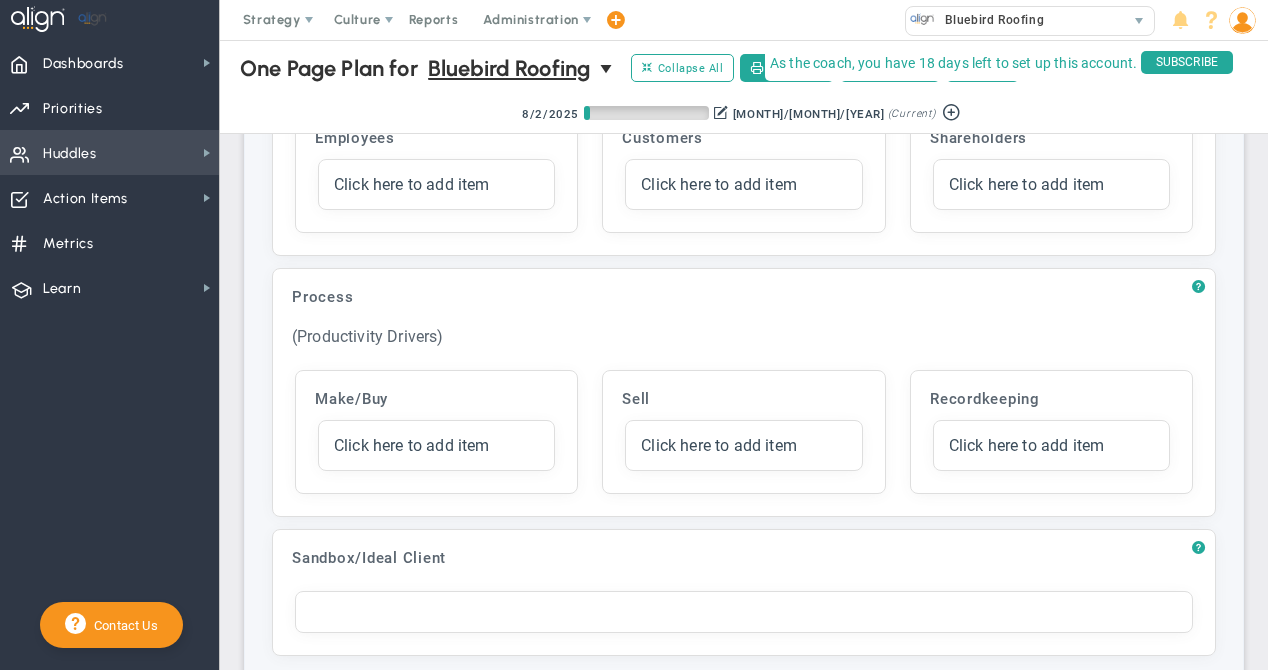 click on "Huddles" at bounding box center (70, 154) 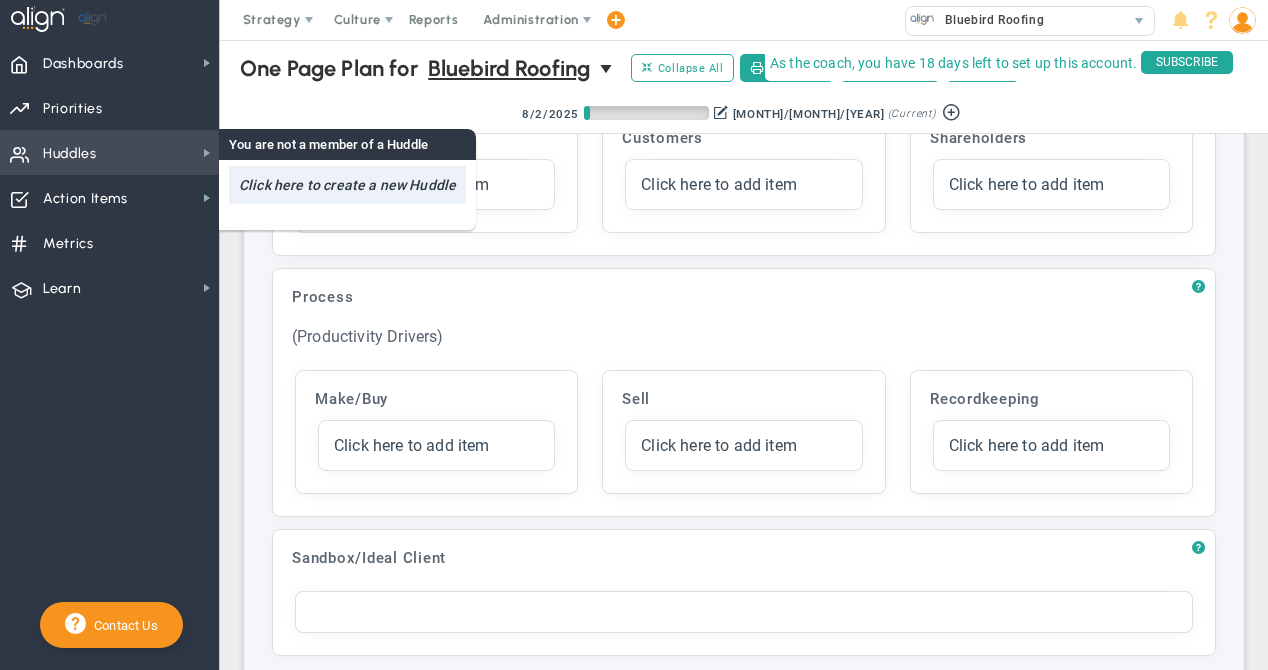 click on "Click here to create a new Huddle" at bounding box center (347, 185) 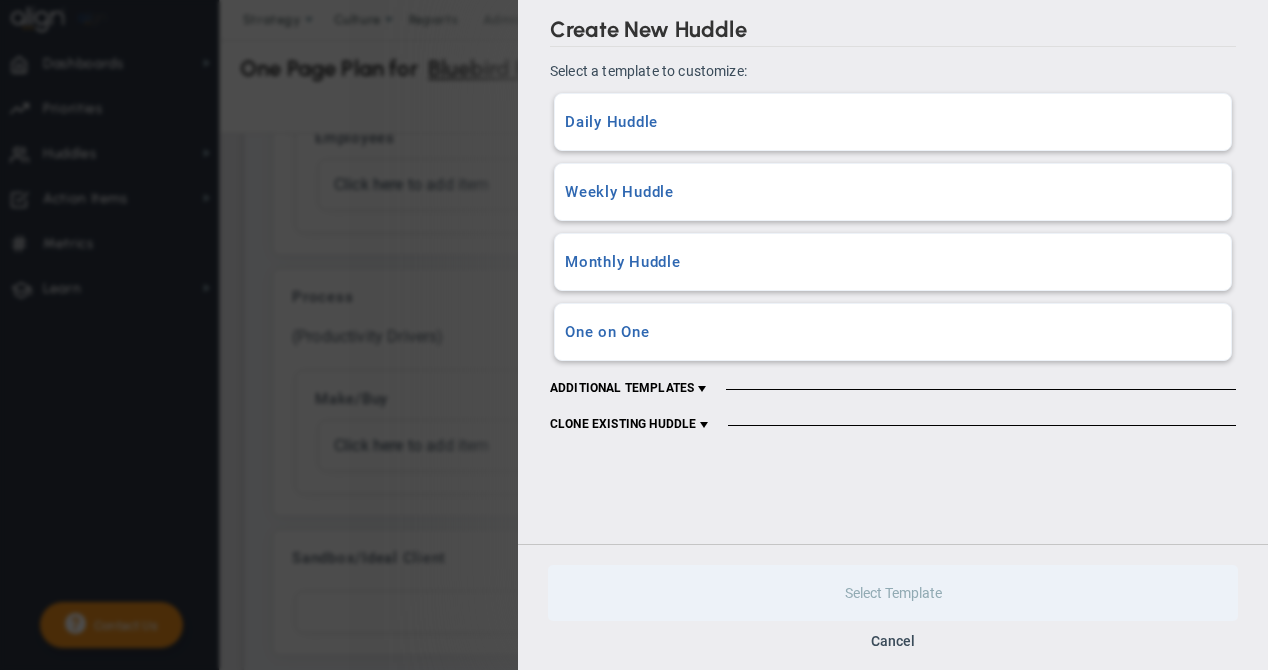 click on "Daily Huddle
A Daily Huddle with all content and data sections included." at bounding box center (893, 122) 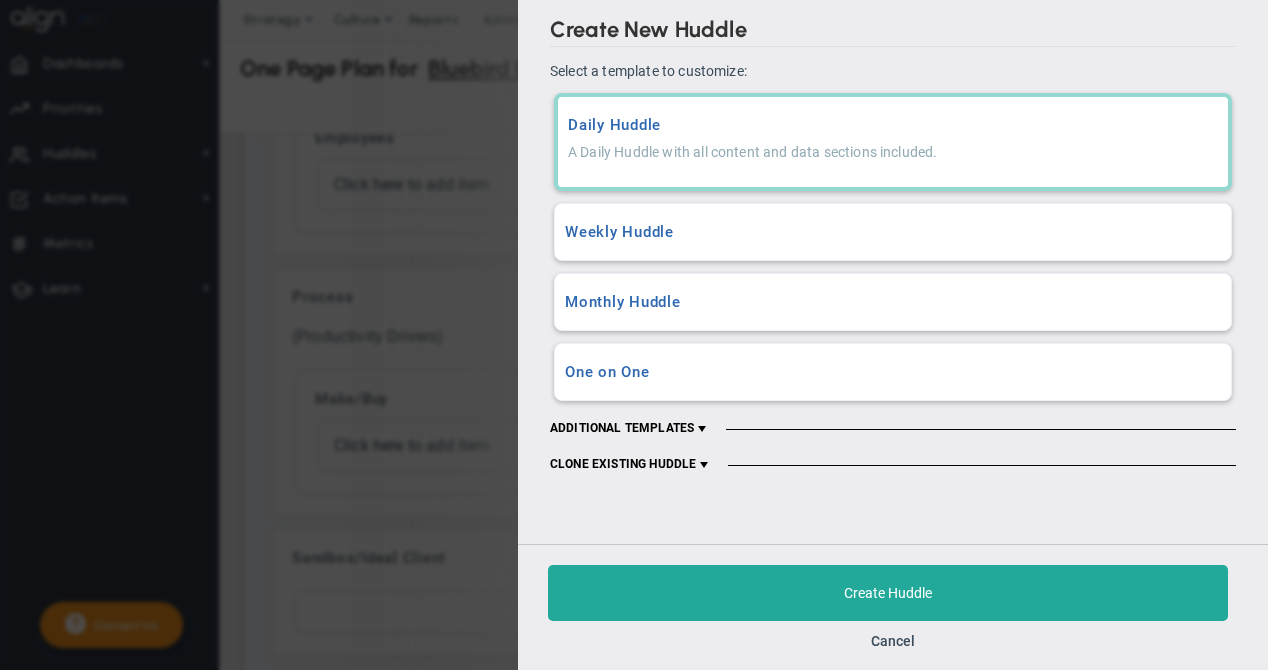 click at bounding box center (702, 429) 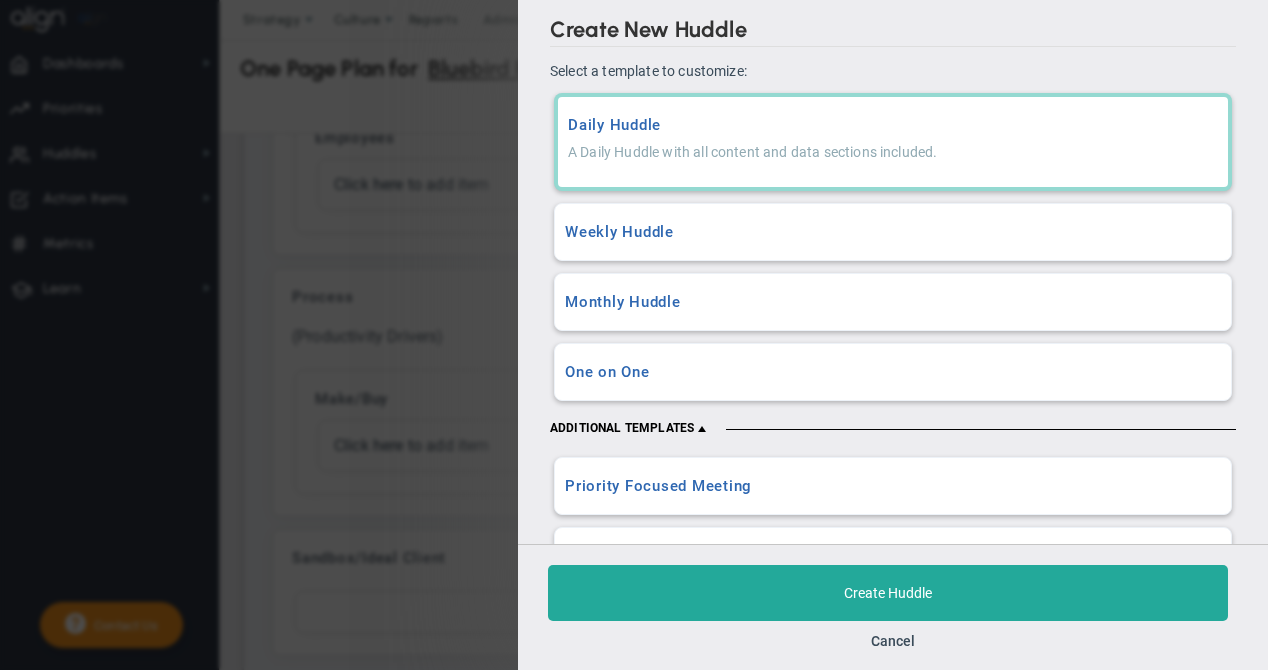 click at bounding box center (702, 429) 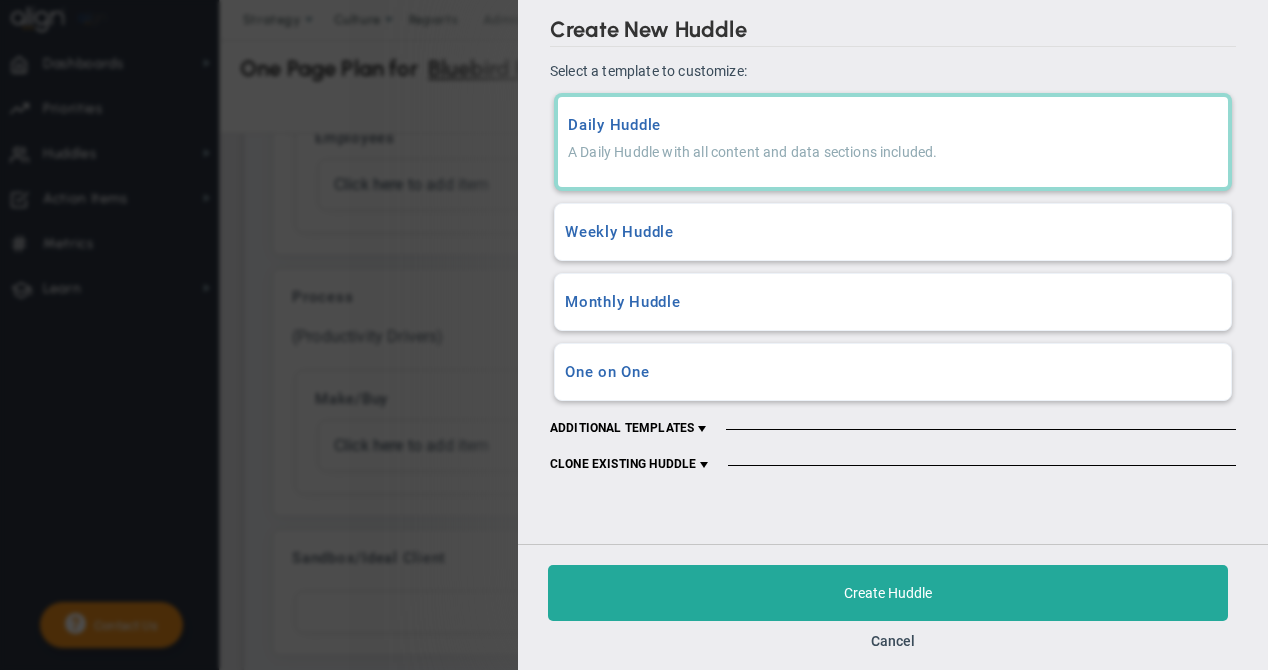 click at bounding box center (704, 465) 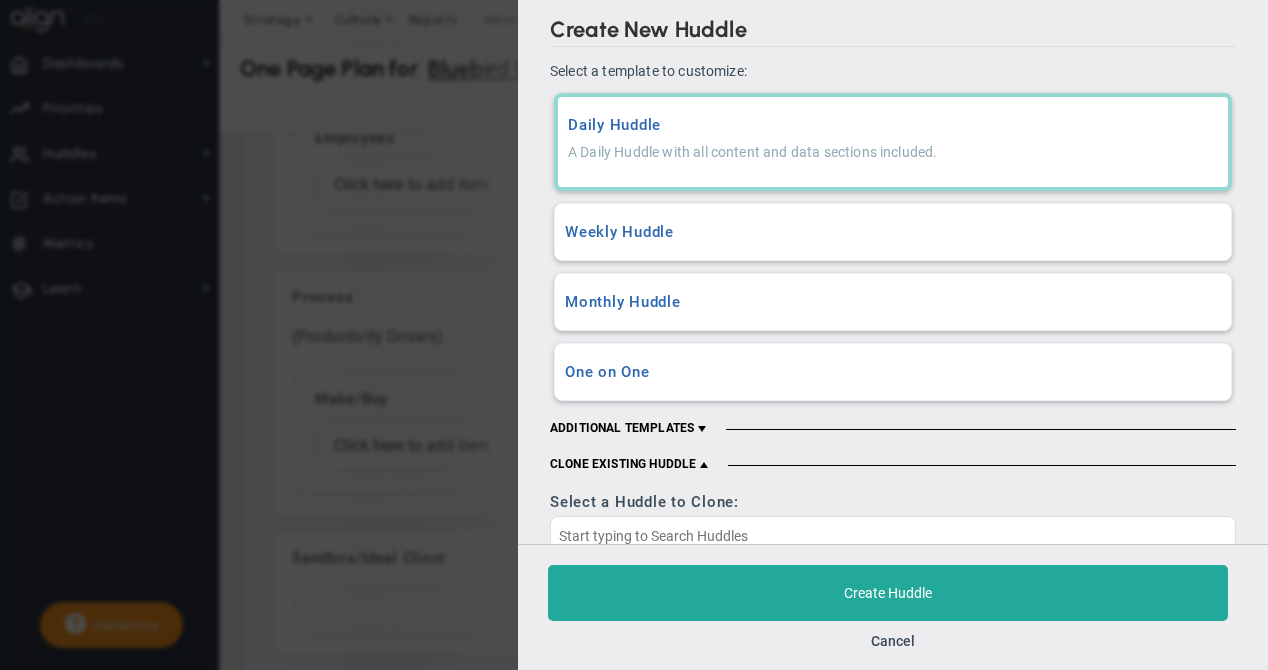 click at bounding box center (704, 465) 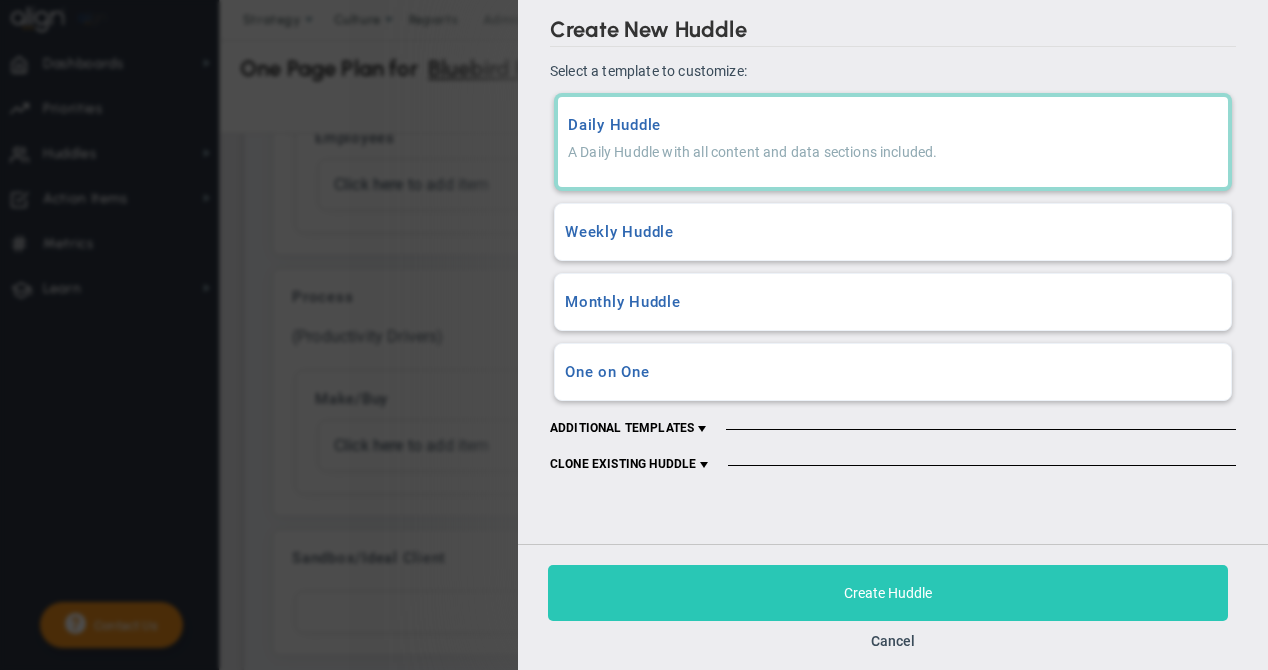 click on "Create Huddle" at bounding box center (888, 593) 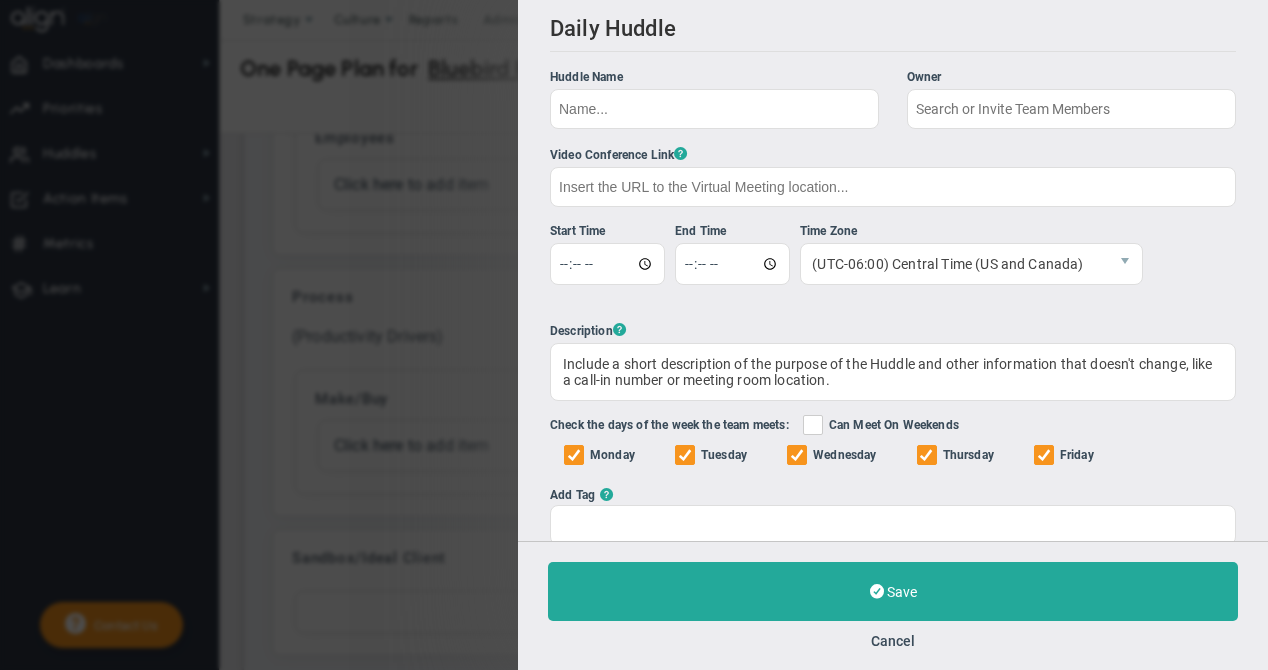 type on "[FIRST] [LAST]" 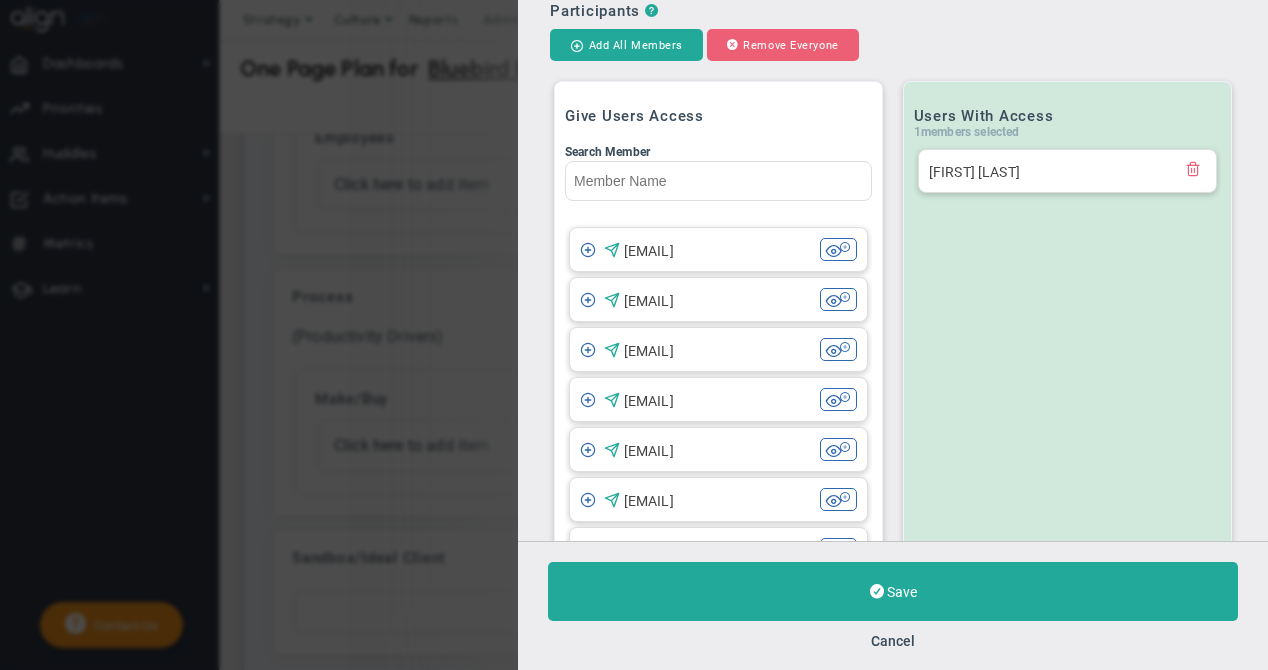 scroll, scrollTop: 580, scrollLeft: 0, axis: vertical 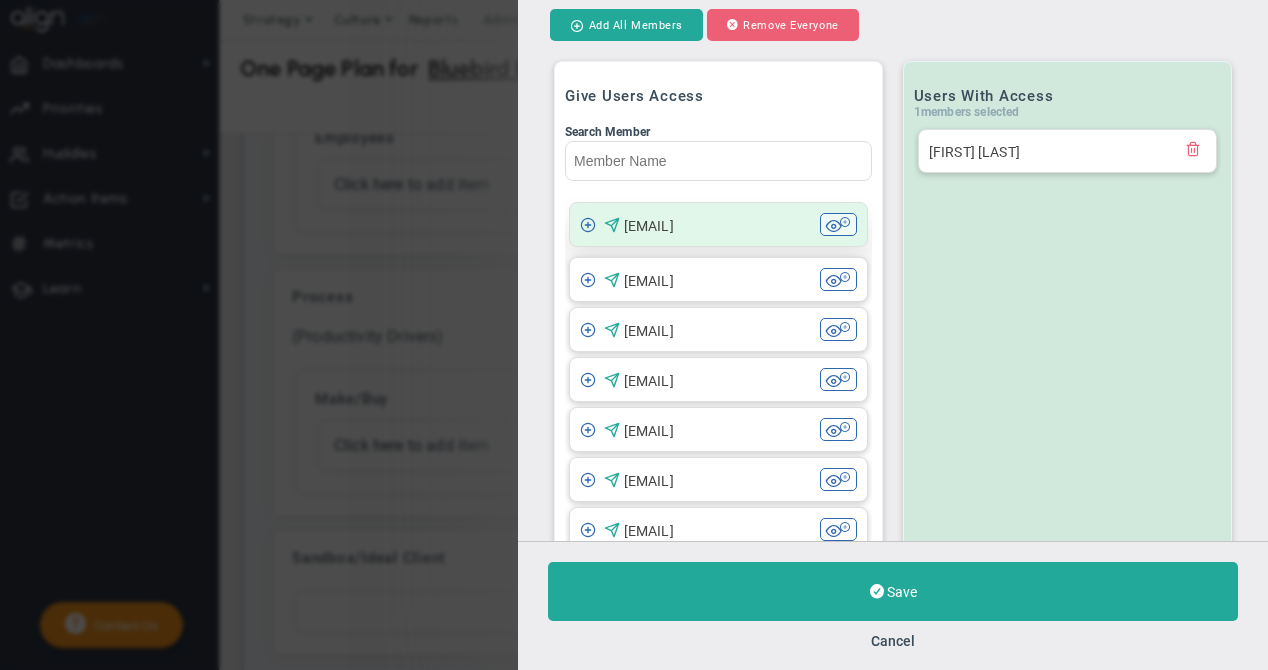 click at bounding box center [588, 224] 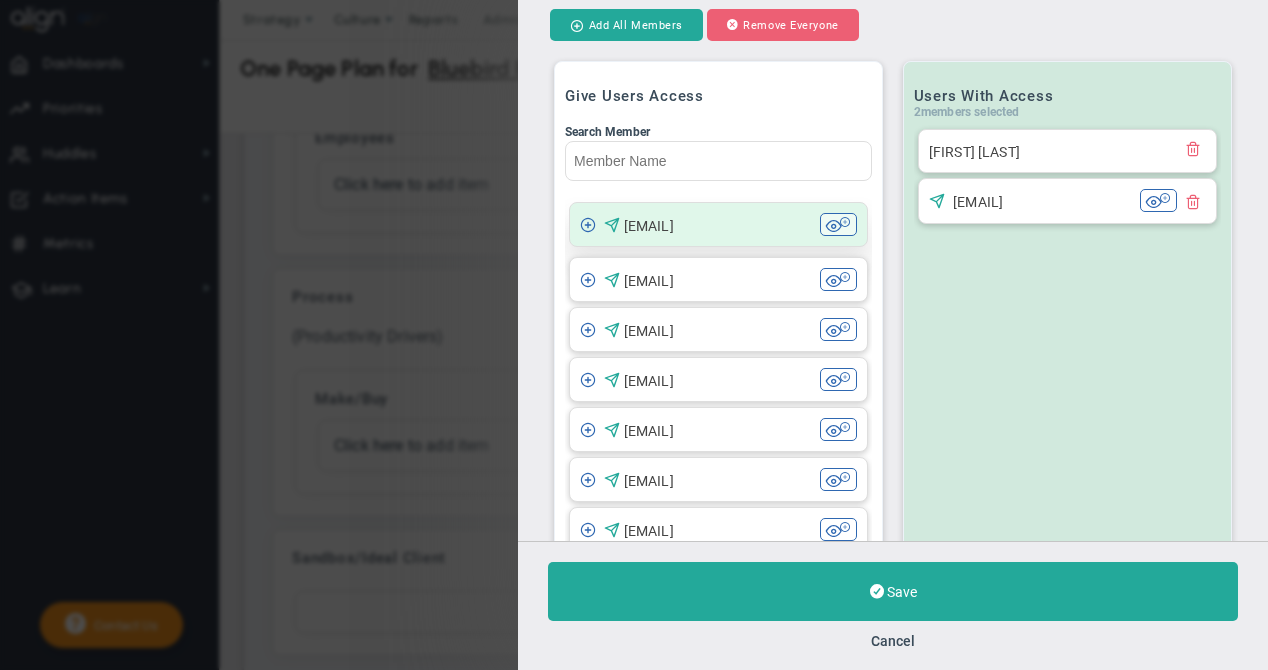 click at bounding box center (588, 224) 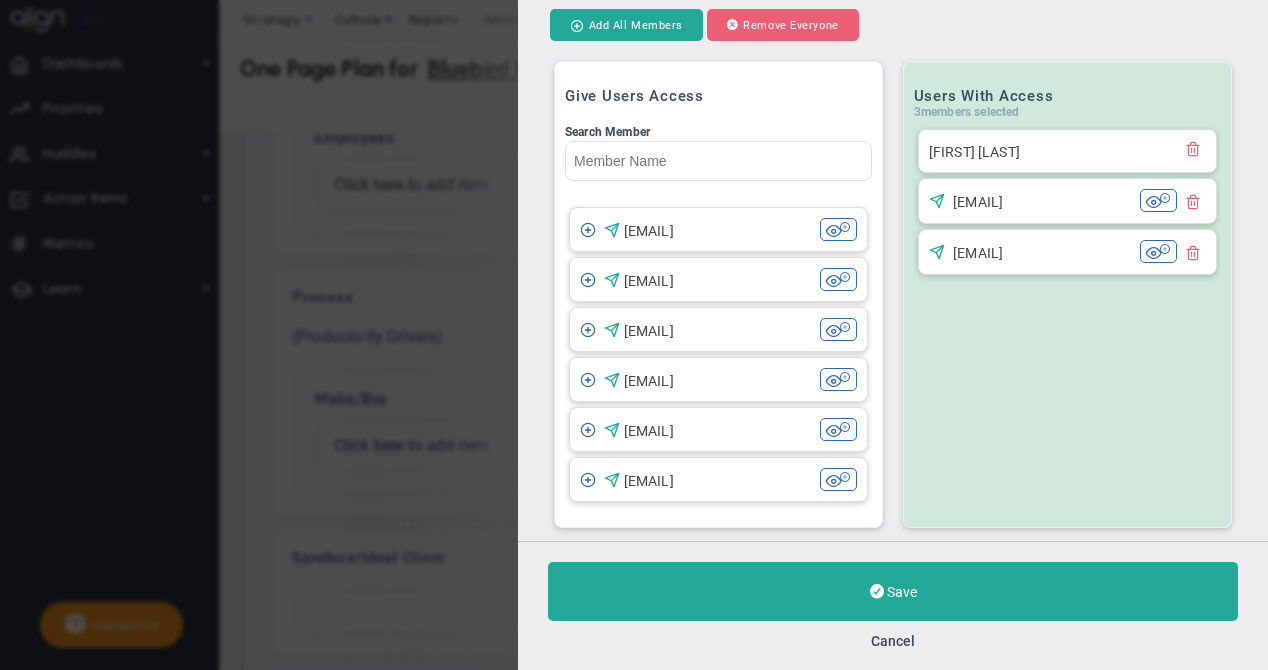 click at bounding box center [588, 229] 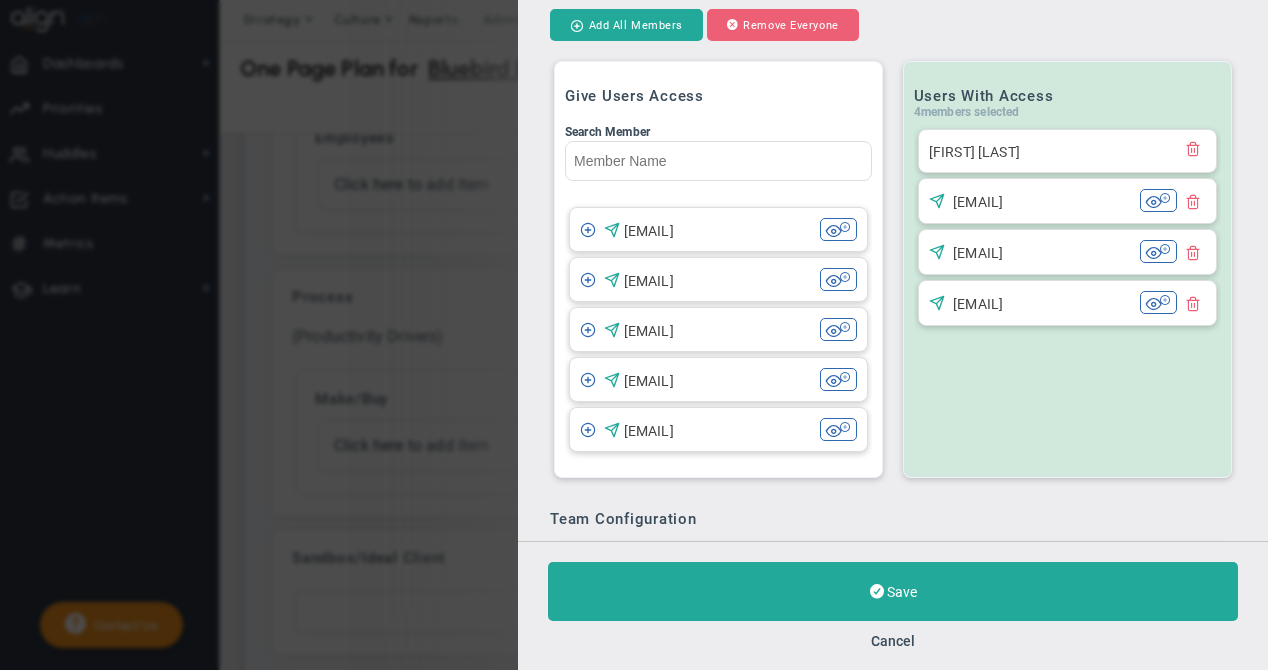 click at bounding box center (588, 229) 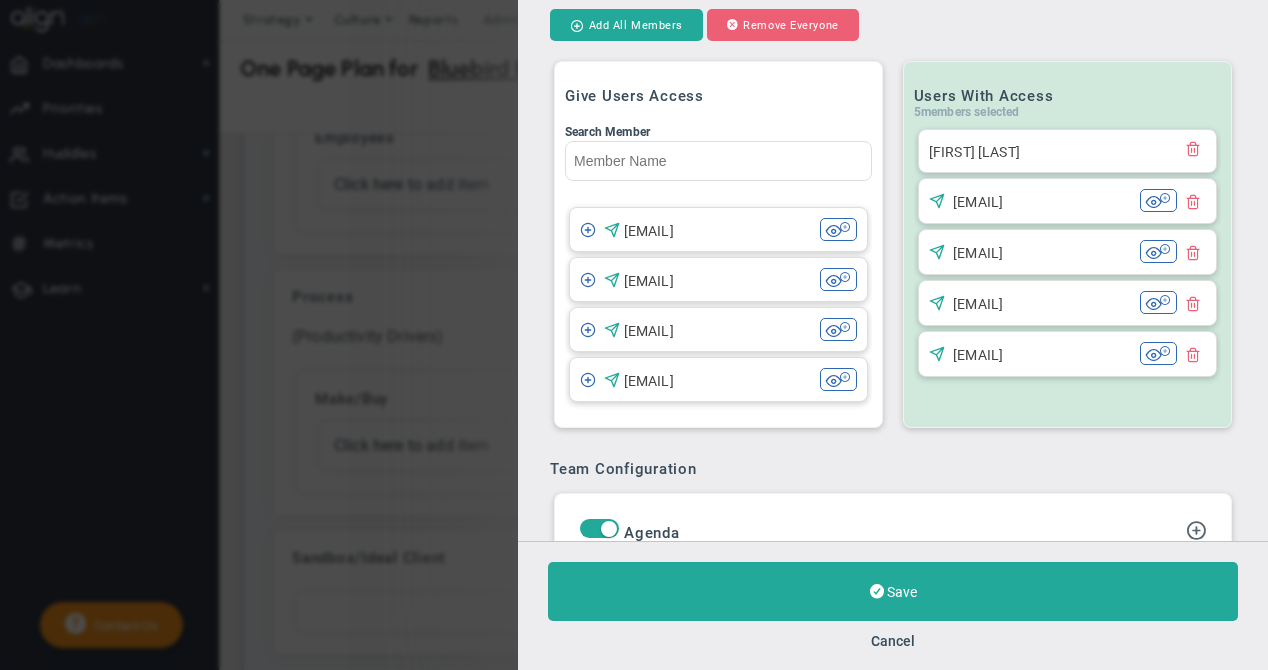 click at bounding box center [588, 229] 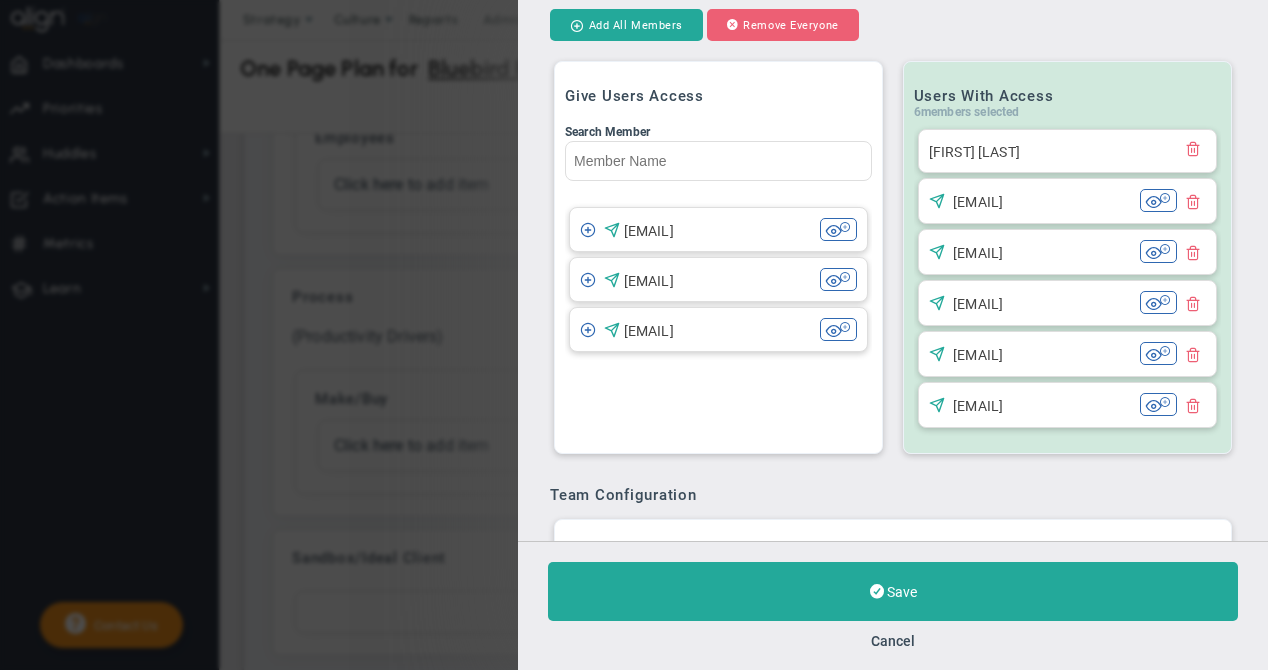 click at bounding box center [588, 229] 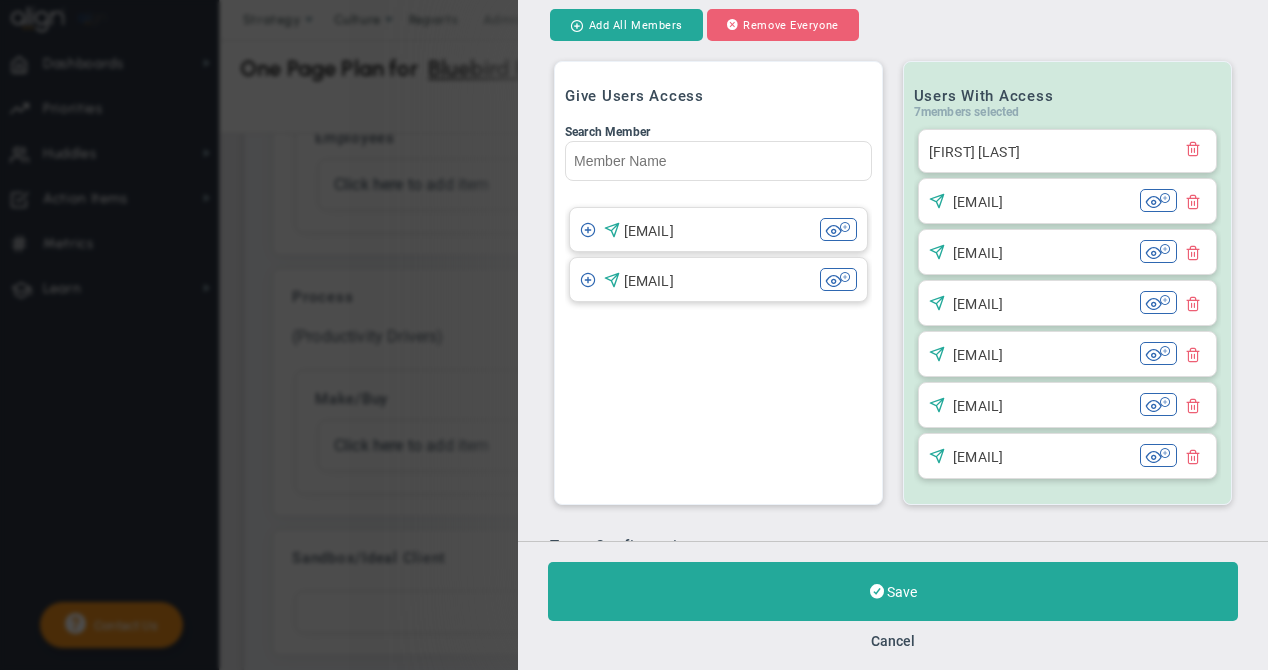 click at bounding box center [588, 229] 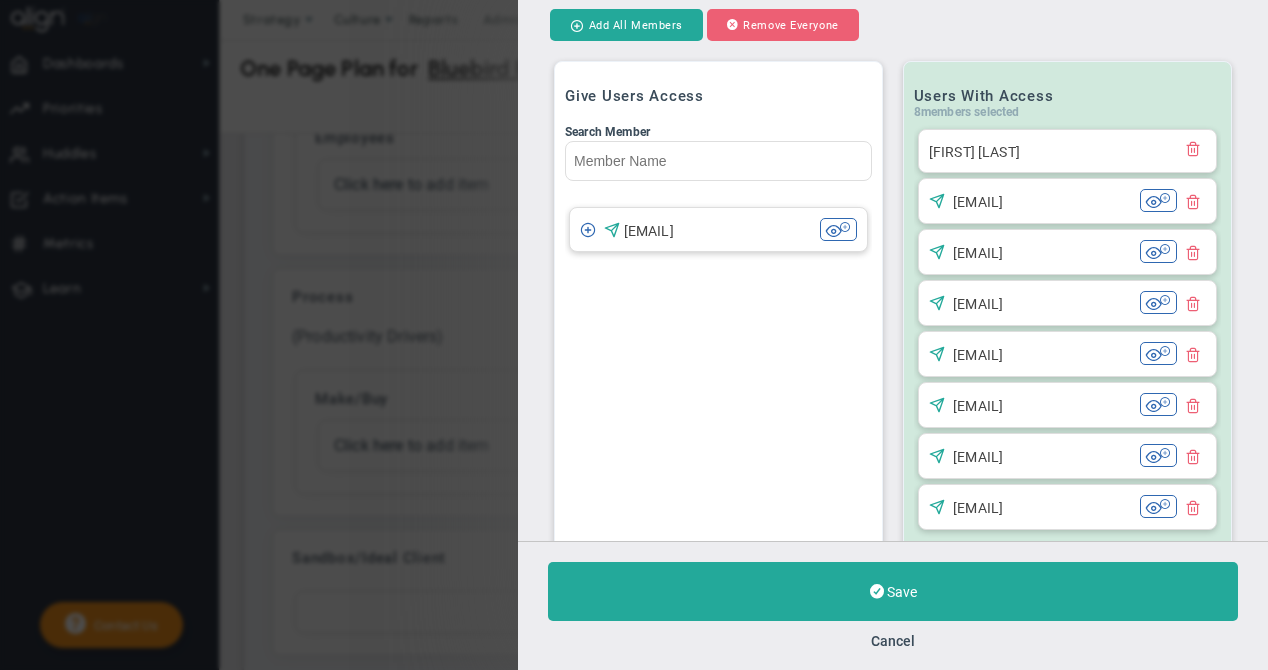click at bounding box center [588, 229] 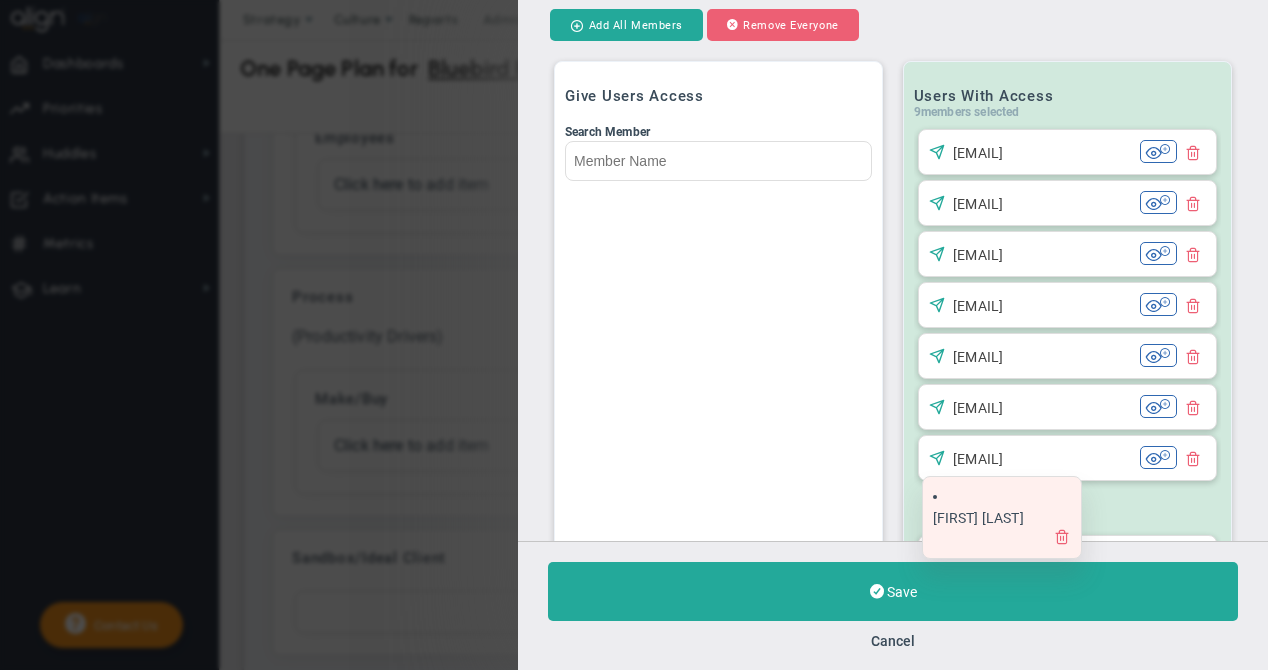 drag, startPoint x: 992, startPoint y: 152, endPoint x: 992, endPoint y: 512, distance: 360 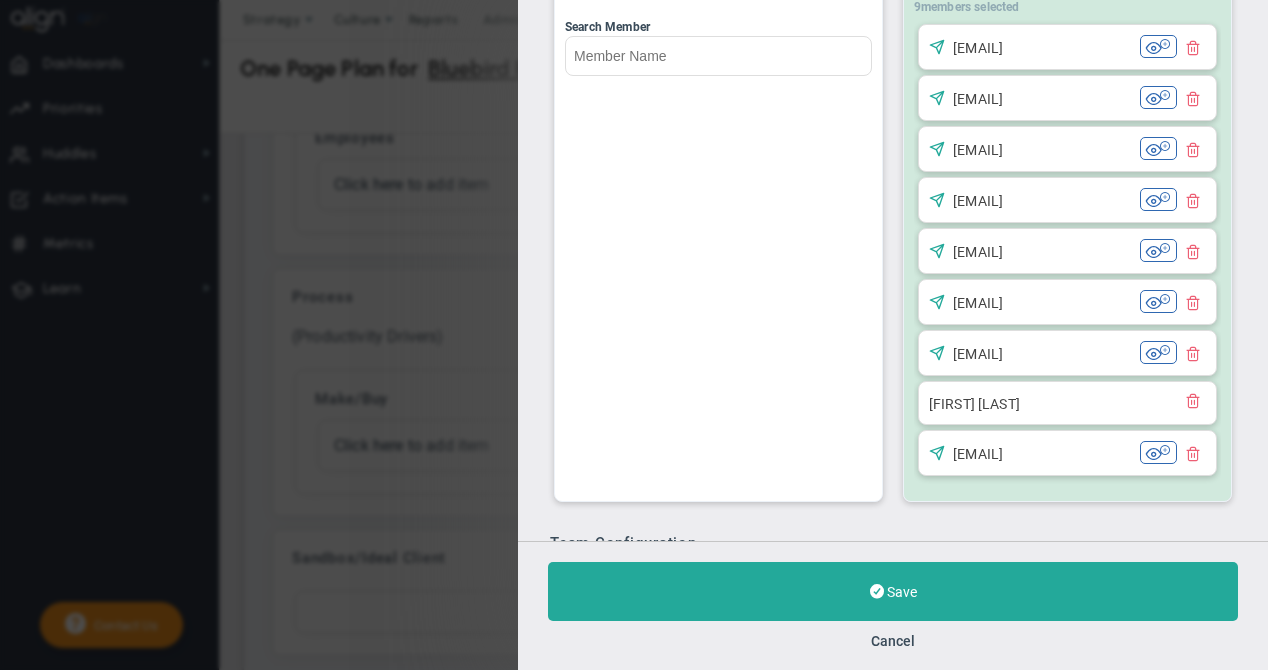 scroll, scrollTop: 688, scrollLeft: 0, axis: vertical 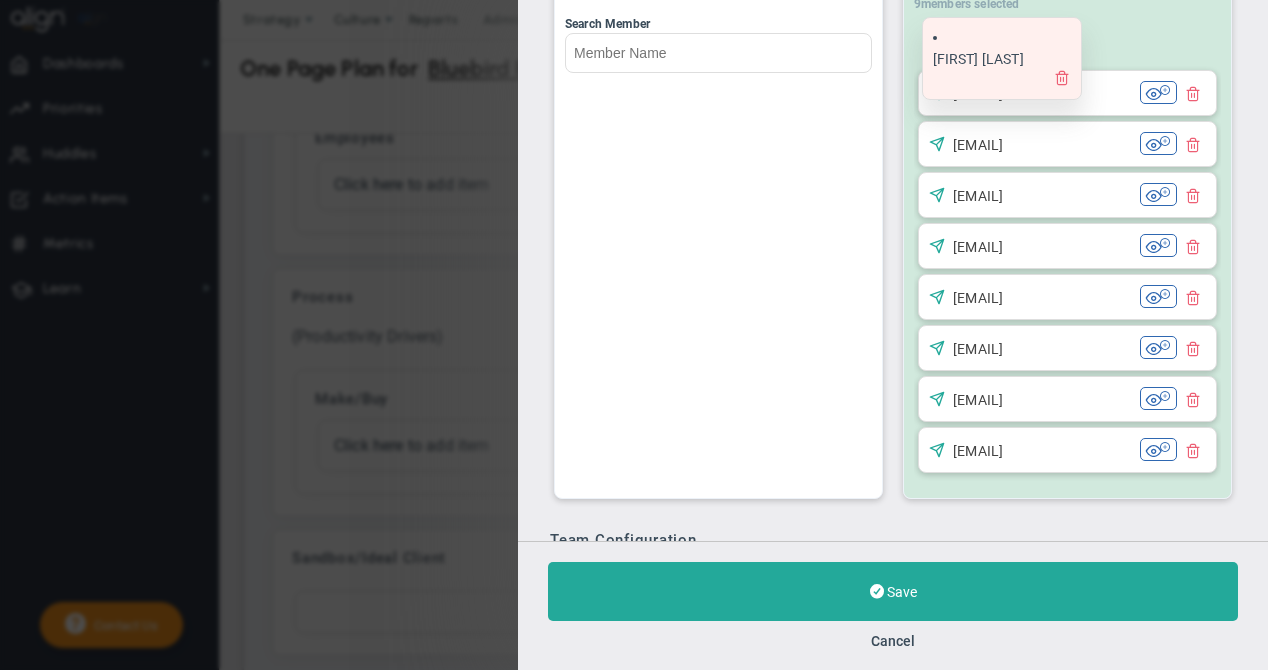 drag, startPoint x: 978, startPoint y: 394, endPoint x: 980, endPoint y: 22, distance: 372.00537 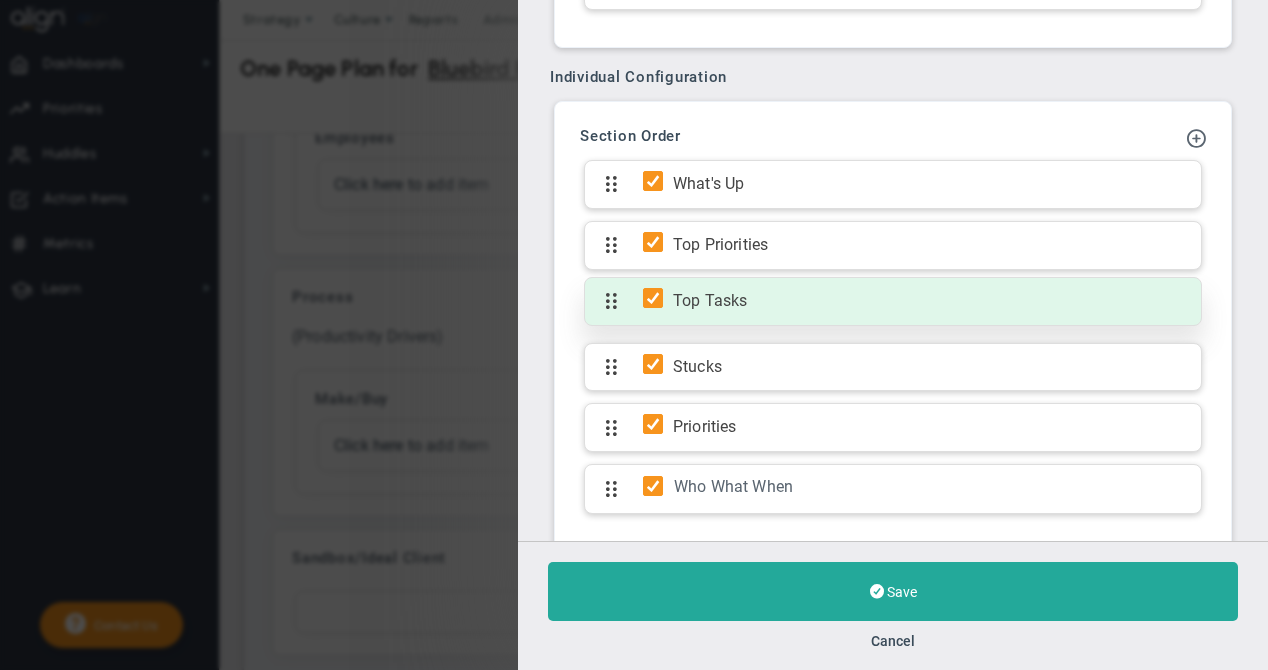 scroll, scrollTop: 1723, scrollLeft: 0, axis: vertical 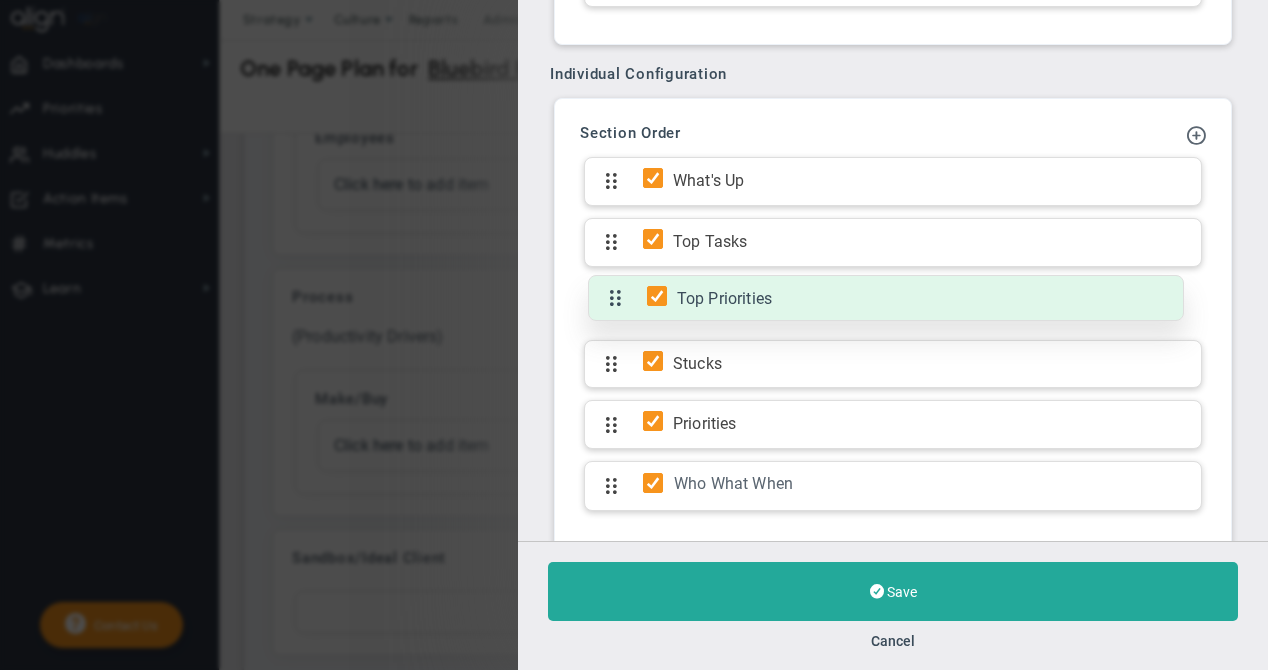 drag, startPoint x: 606, startPoint y: 227, endPoint x: 603, endPoint y: 312, distance: 85.052925 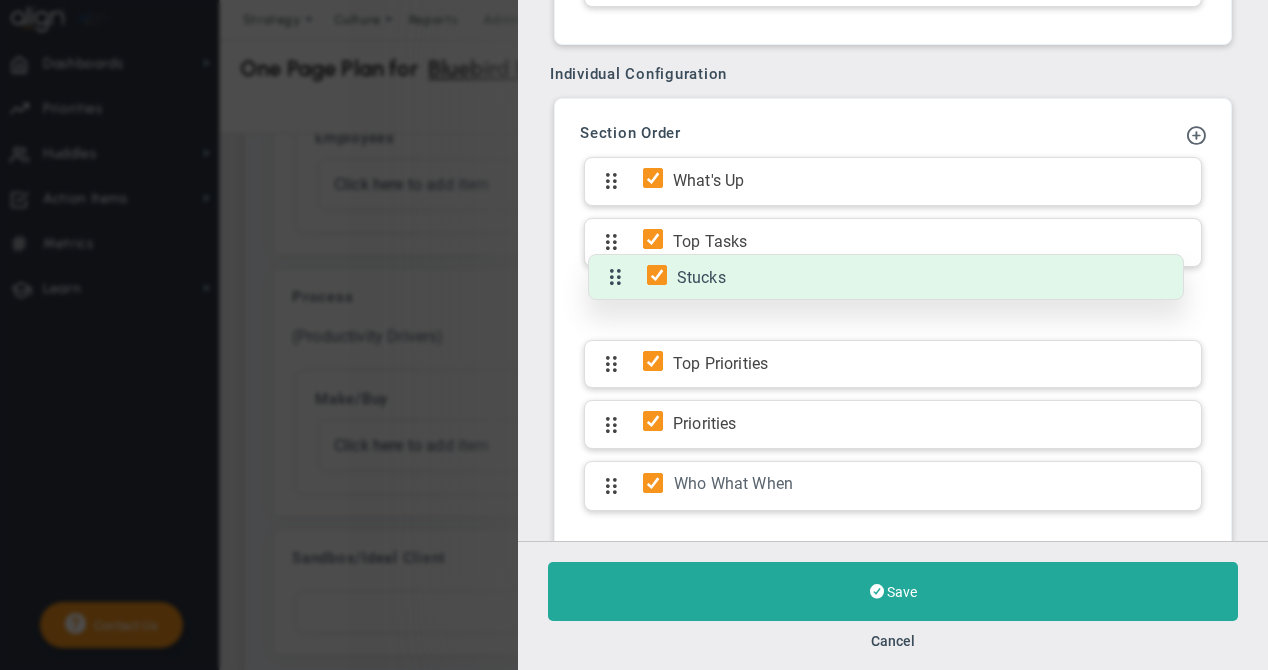 drag, startPoint x: 607, startPoint y: 342, endPoint x: 605, endPoint y: 276, distance: 66.0303 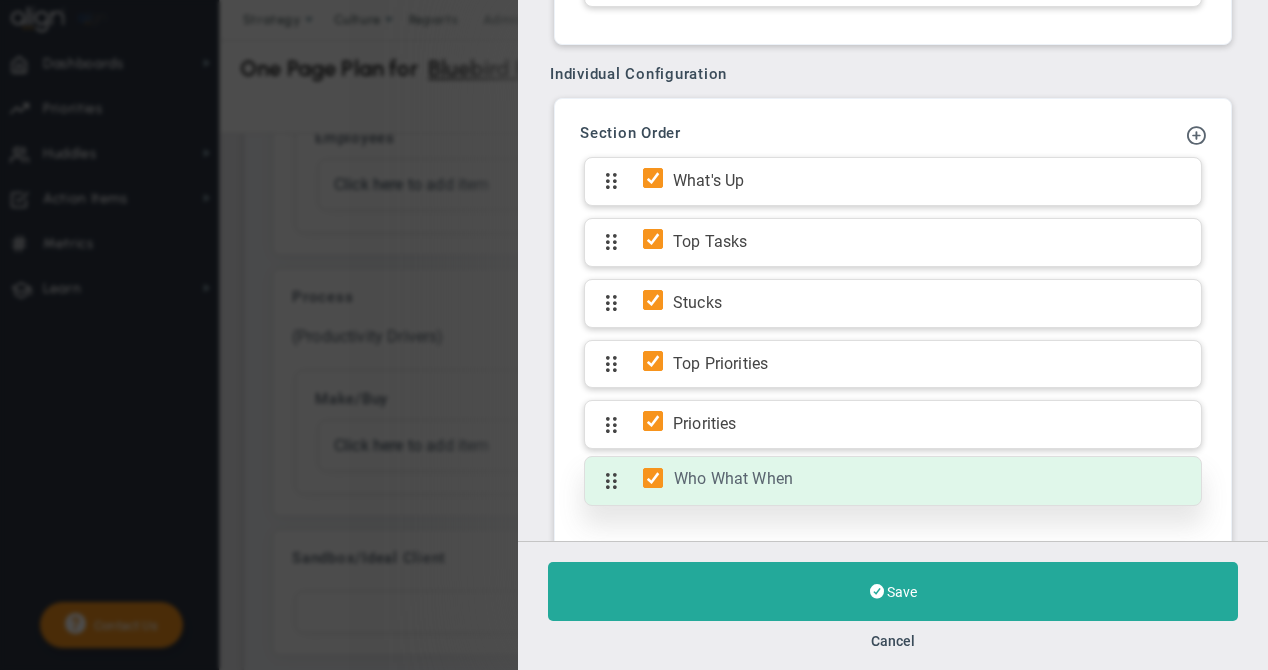 type on "Leadership Daily [LAST]" 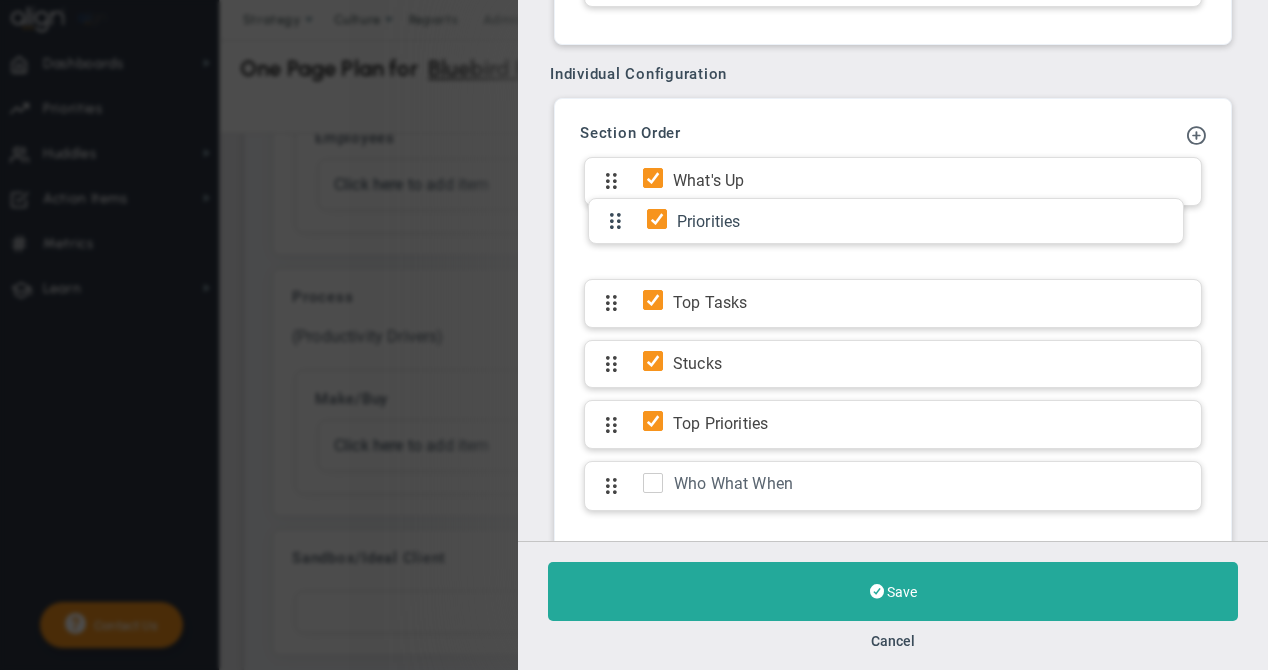 drag, startPoint x: 608, startPoint y: 410, endPoint x: 584, endPoint y: 220, distance: 191.5098 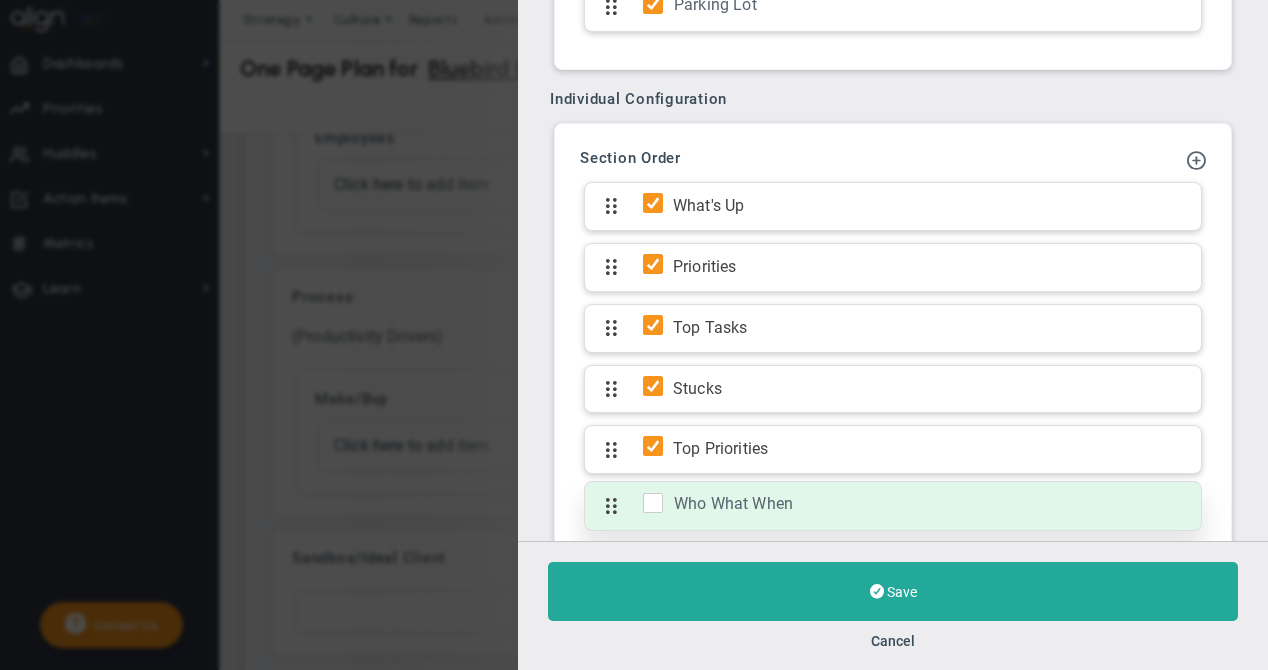 scroll, scrollTop: 1707, scrollLeft: 0, axis: vertical 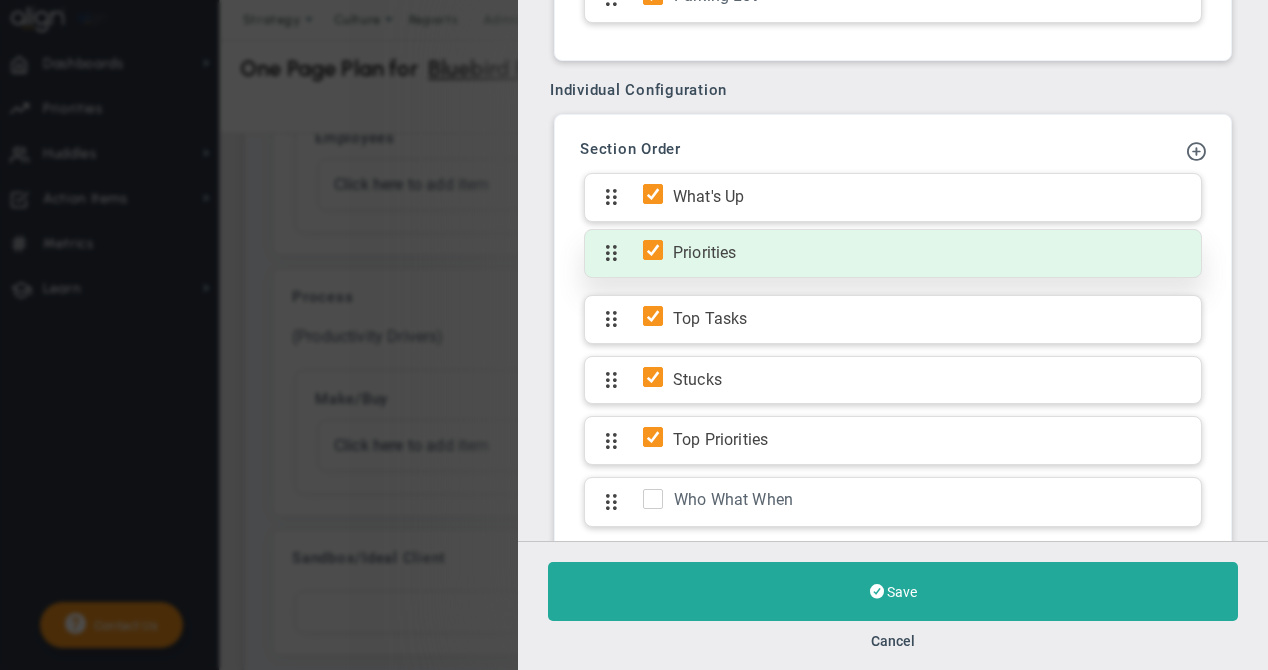 click on "Priorities" at bounding box center [927, 253] 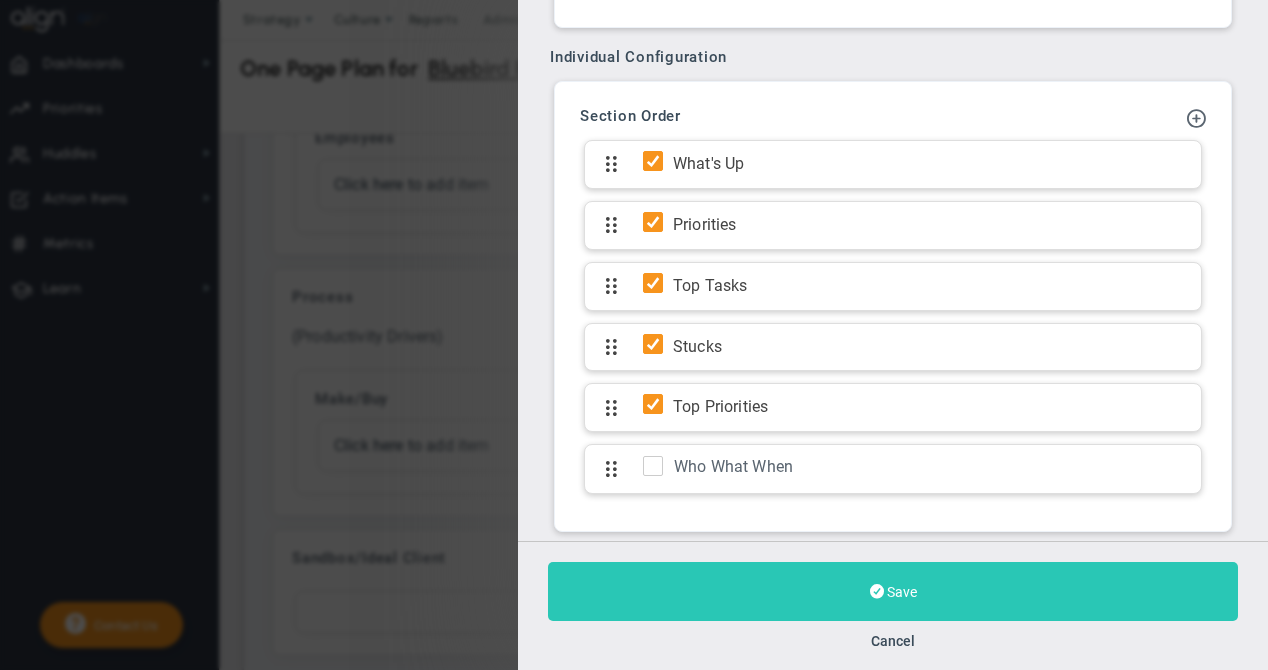 click on "Save" at bounding box center [893, 591] 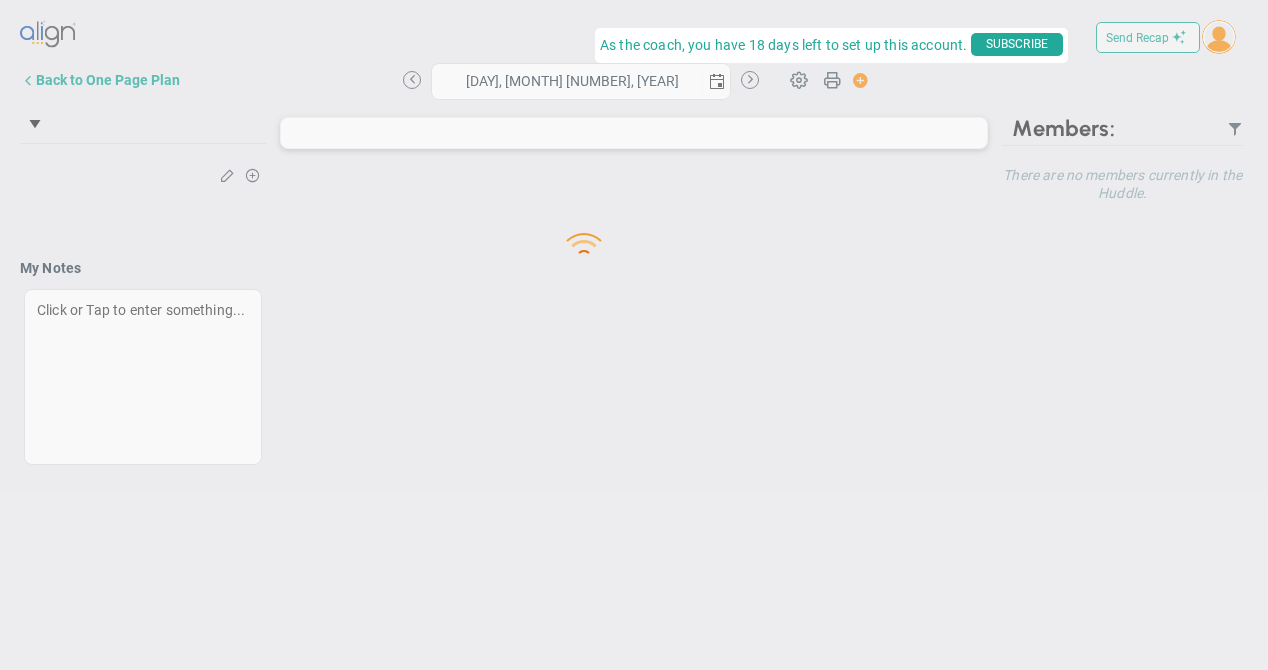 scroll, scrollTop: 0, scrollLeft: 0, axis: both 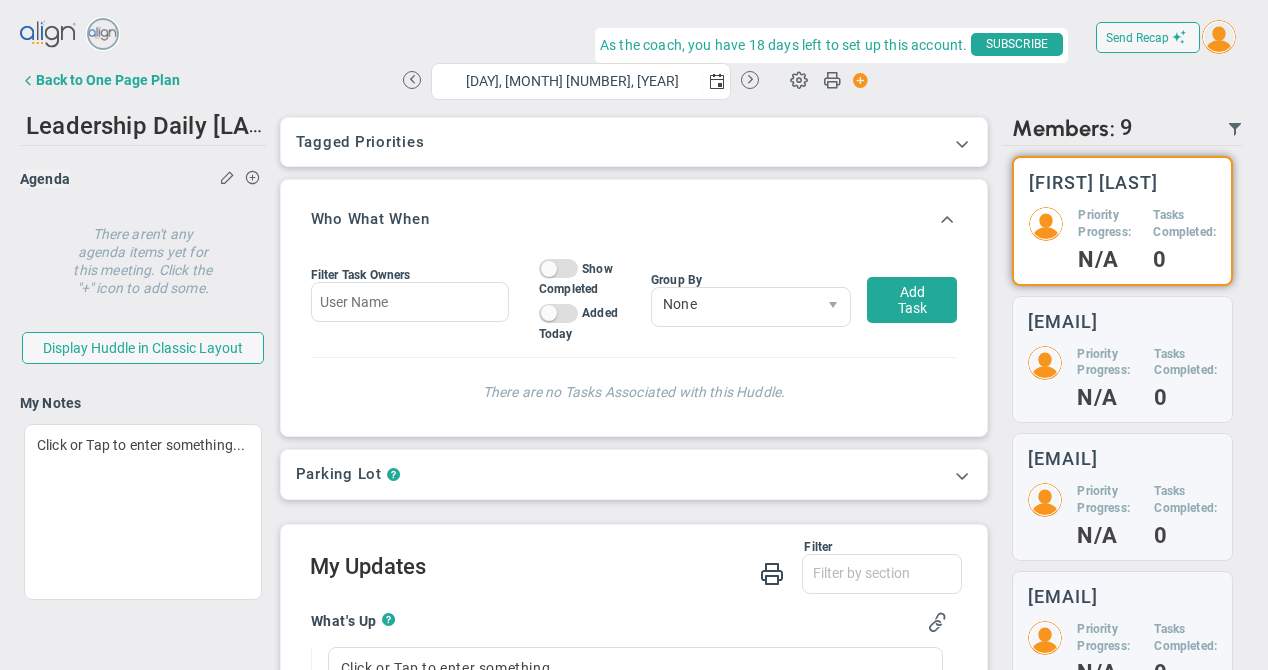 click on "Tagged OKRs
Tagged Priorities
This Huddle doesn’t have a tag.
Tagged OKRs
Tagged Priorities" at bounding box center (634, 142) 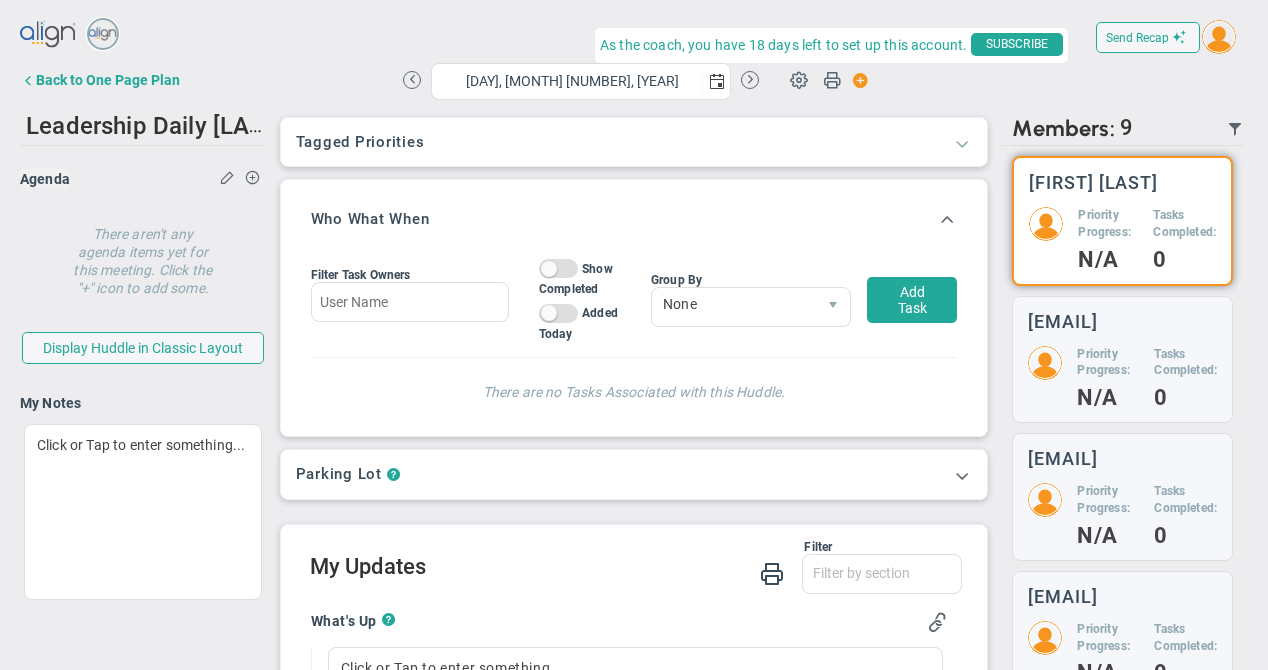 click at bounding box center [962, 143] 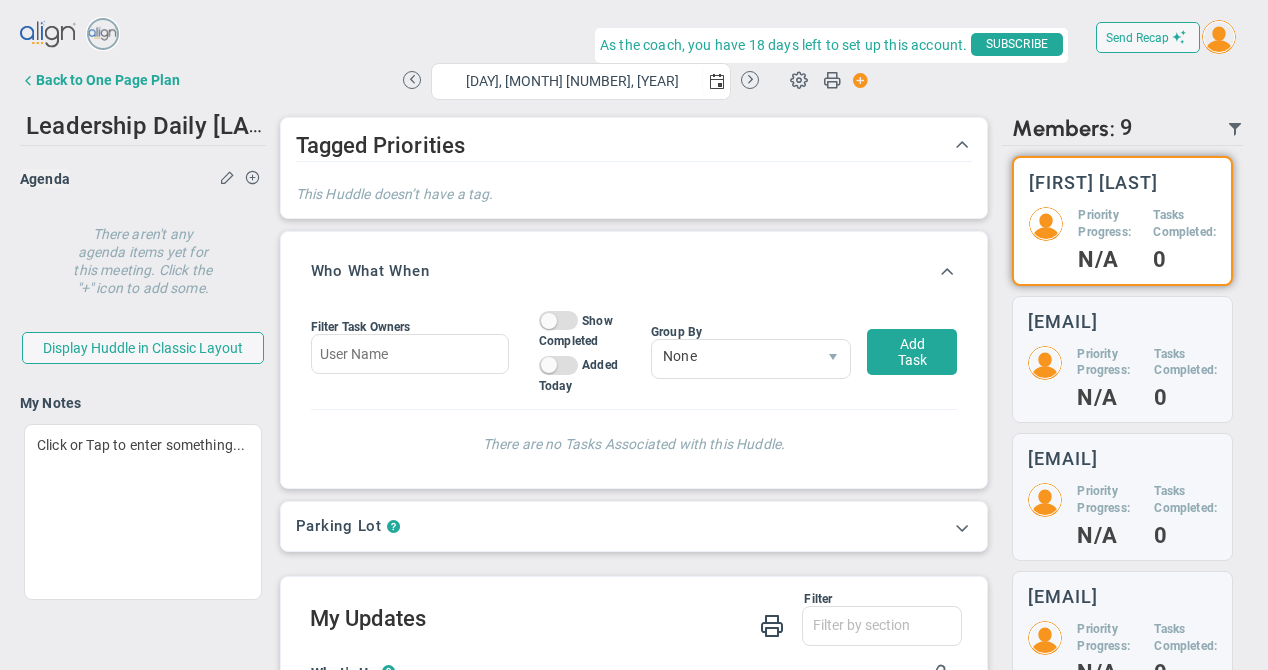 click at bounding box center (962, 143) 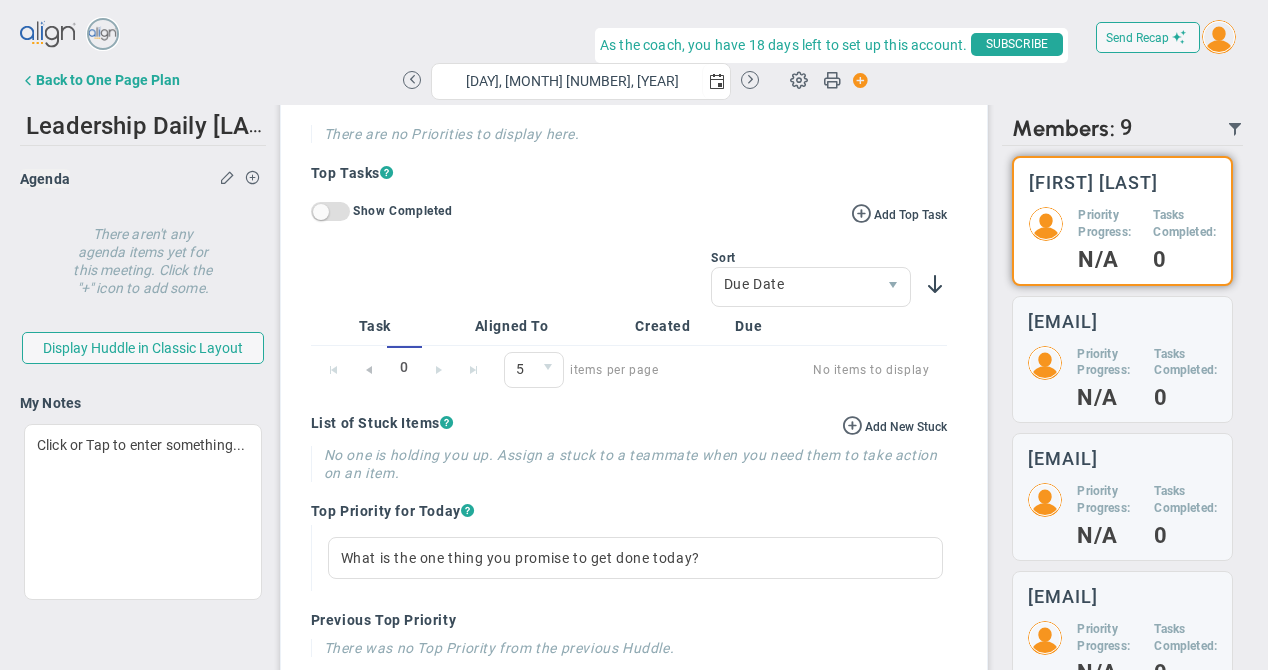 scroll, scrollTop: 645, scrollLeft: 0, axis: vertical 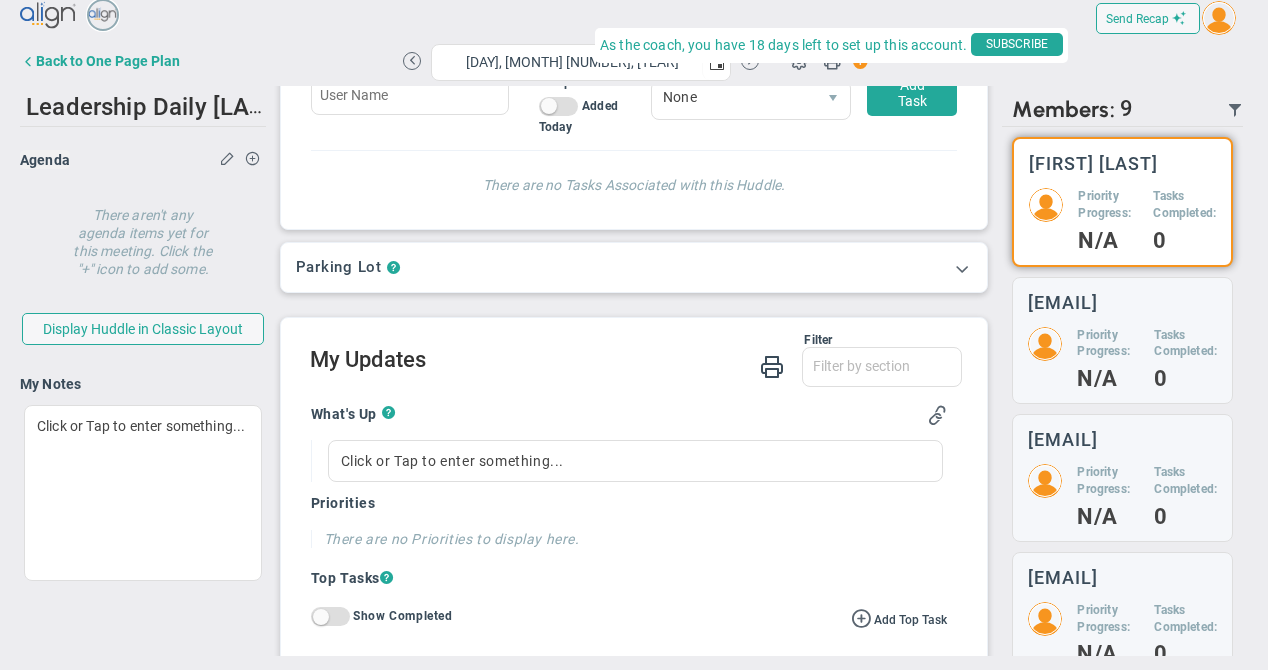 click on "As the coach, you have 18 days left to set up this account.
SUBSCRIBE
STUCKS" at bounding box center [831, 45] 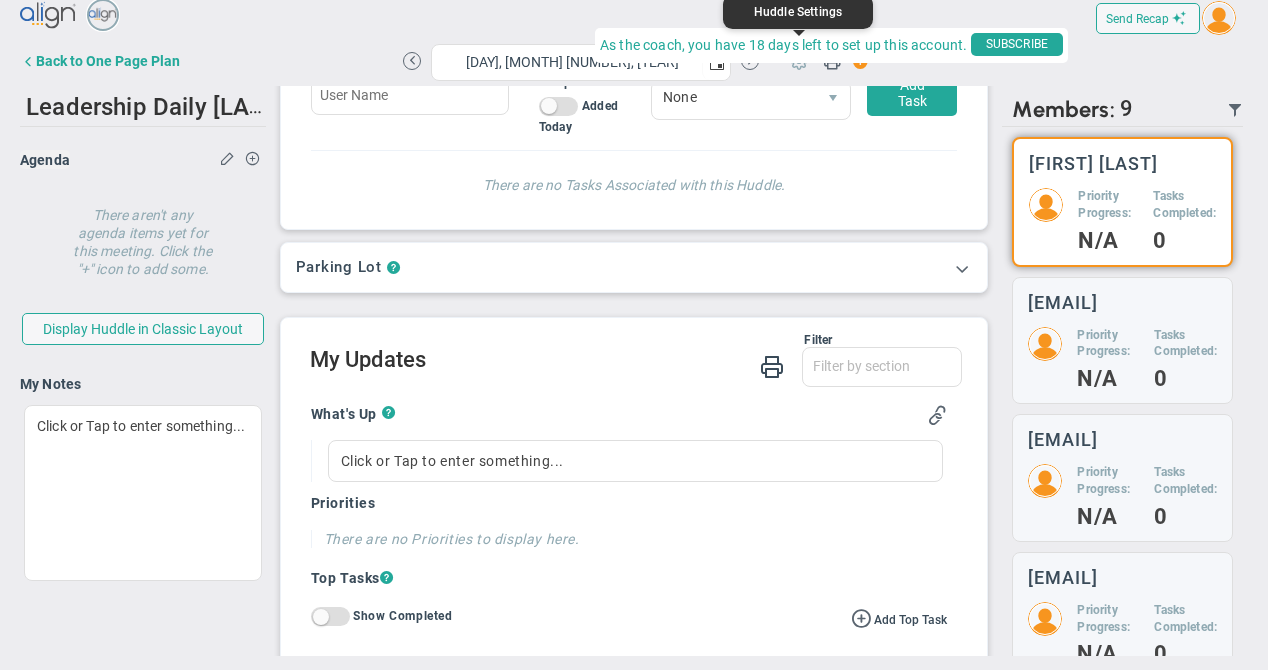 click at bounding box center [799, 60] 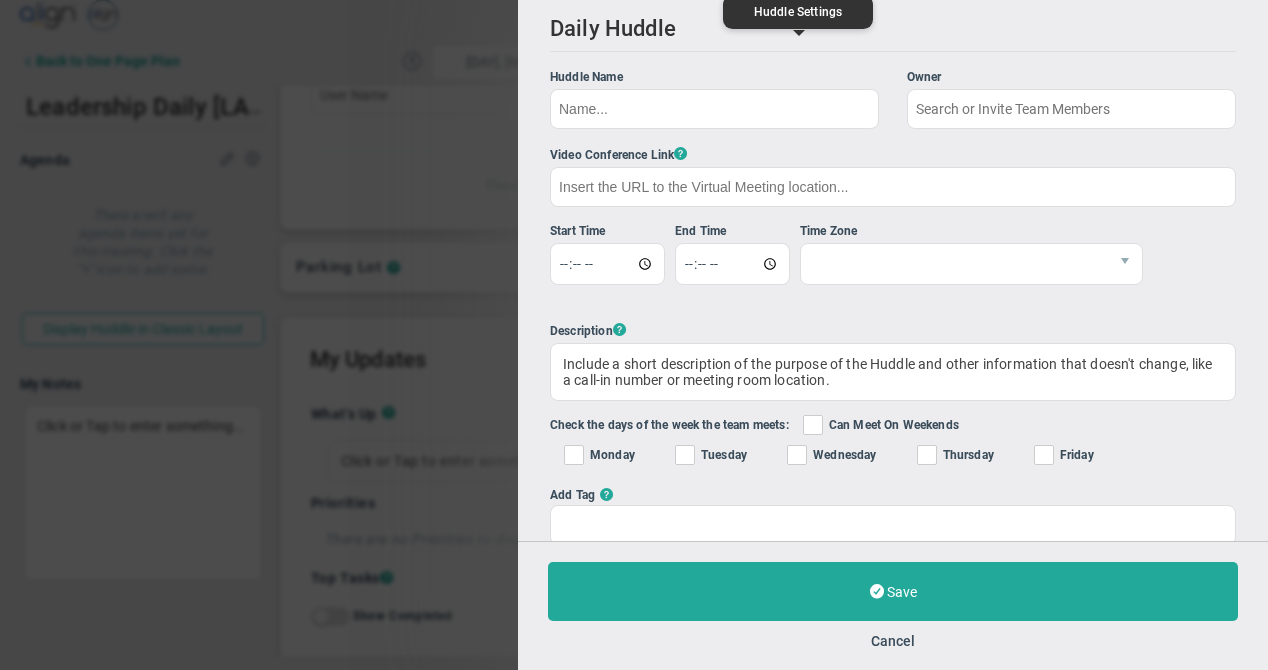 type on "Leadership Daily [LAST]" 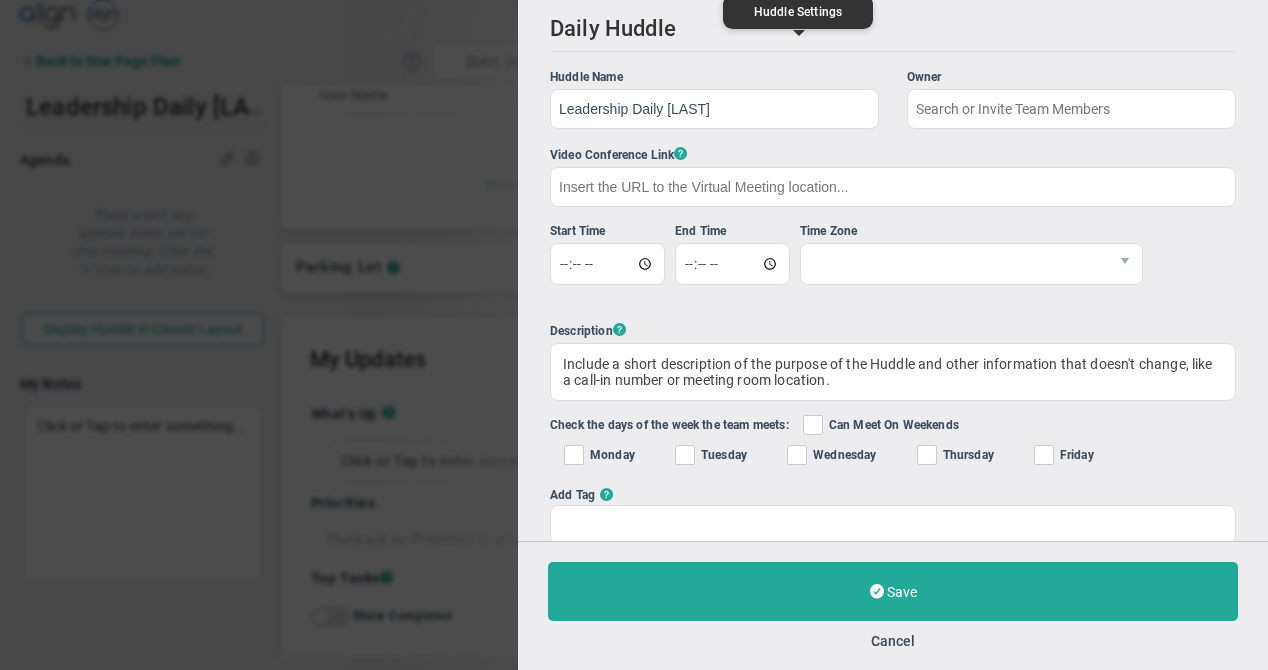 type on "[FIRST] [LAST]" 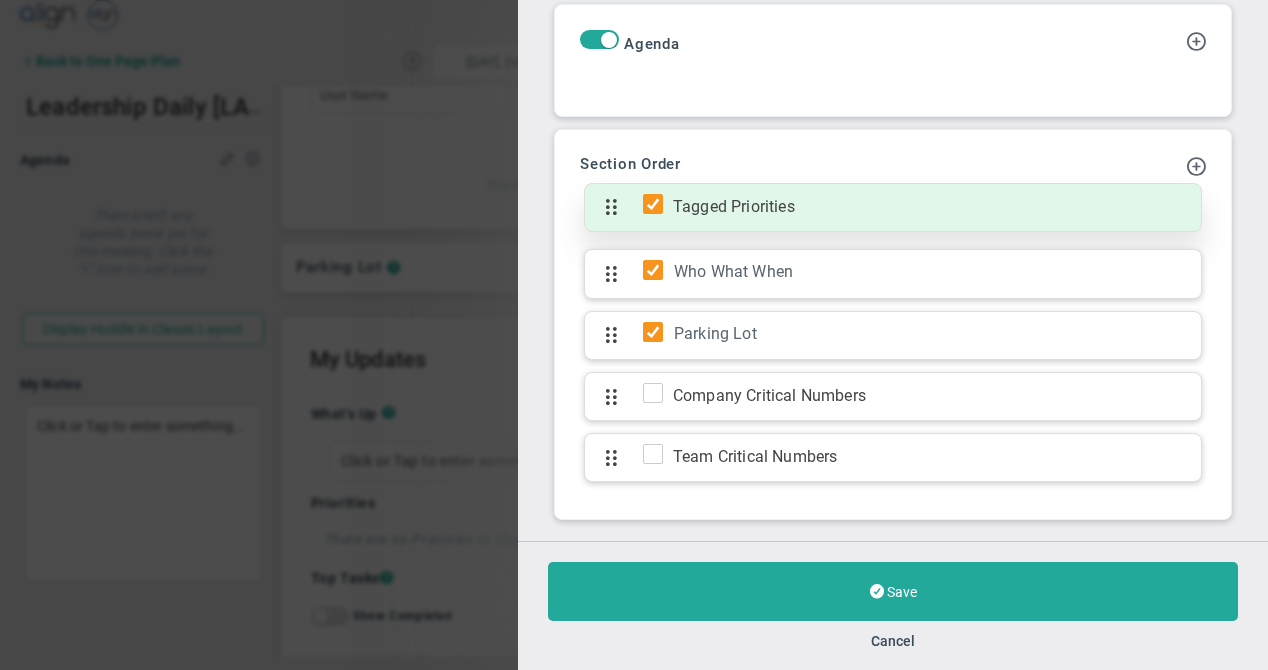 scroll, scrollTop: 1254, scrollLeft: 0, axis: vertical 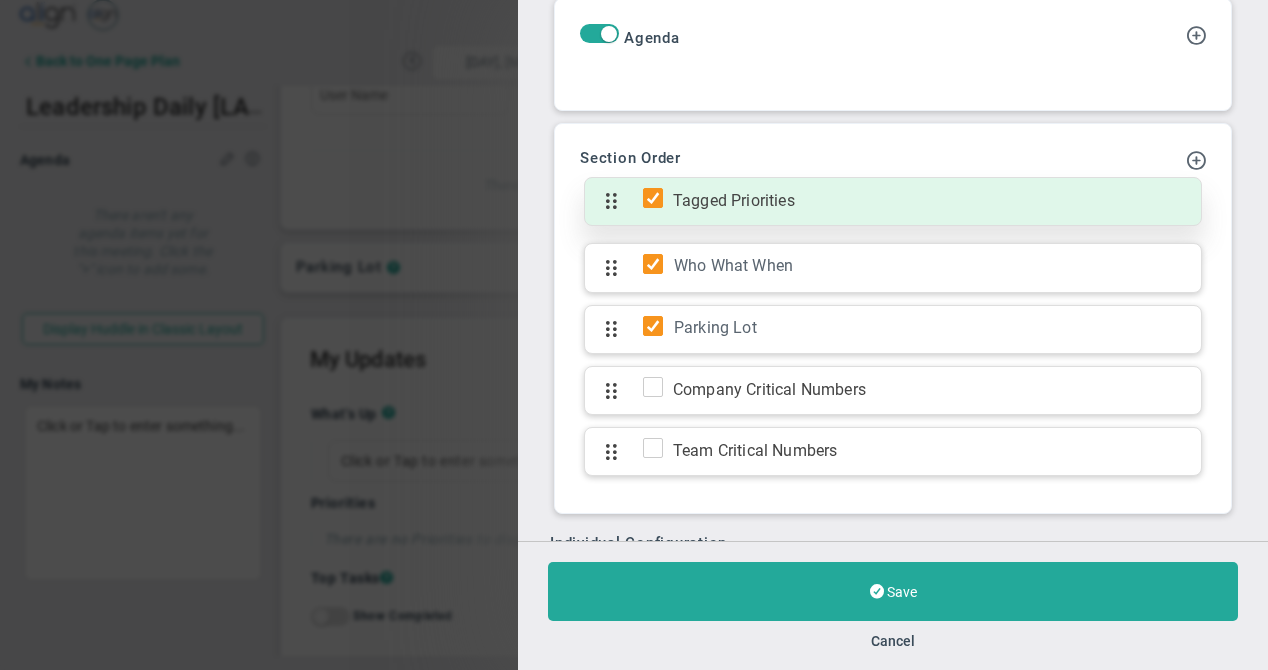 click at bounding box center [658, 202] 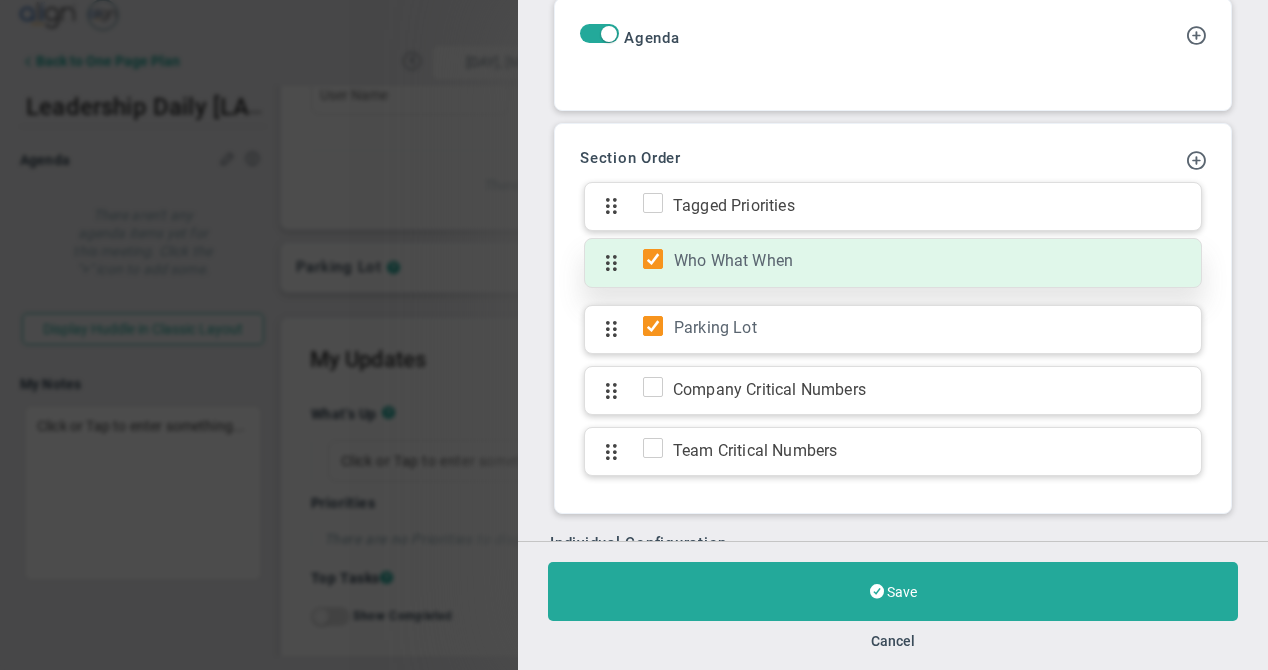 click at bounding box center (658, 263) 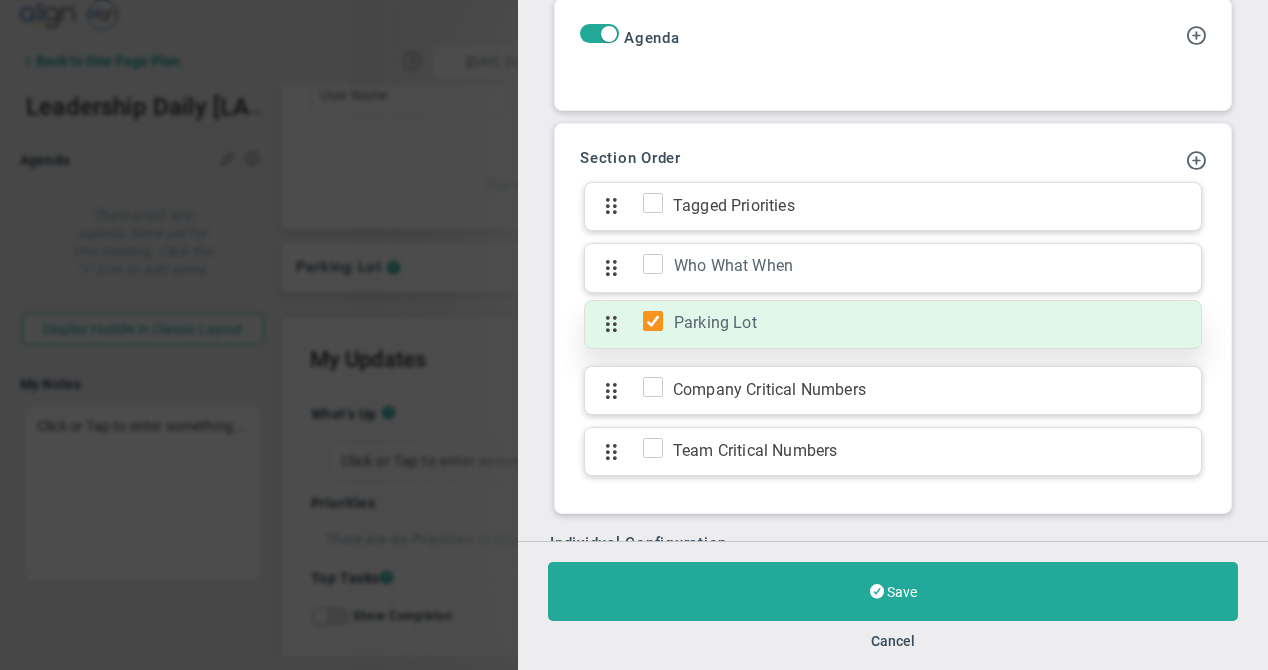 drag, startPoint x: 654, startPoint y: 319, endPoint x: 681, endPoint y: 341, distance: 34.828148 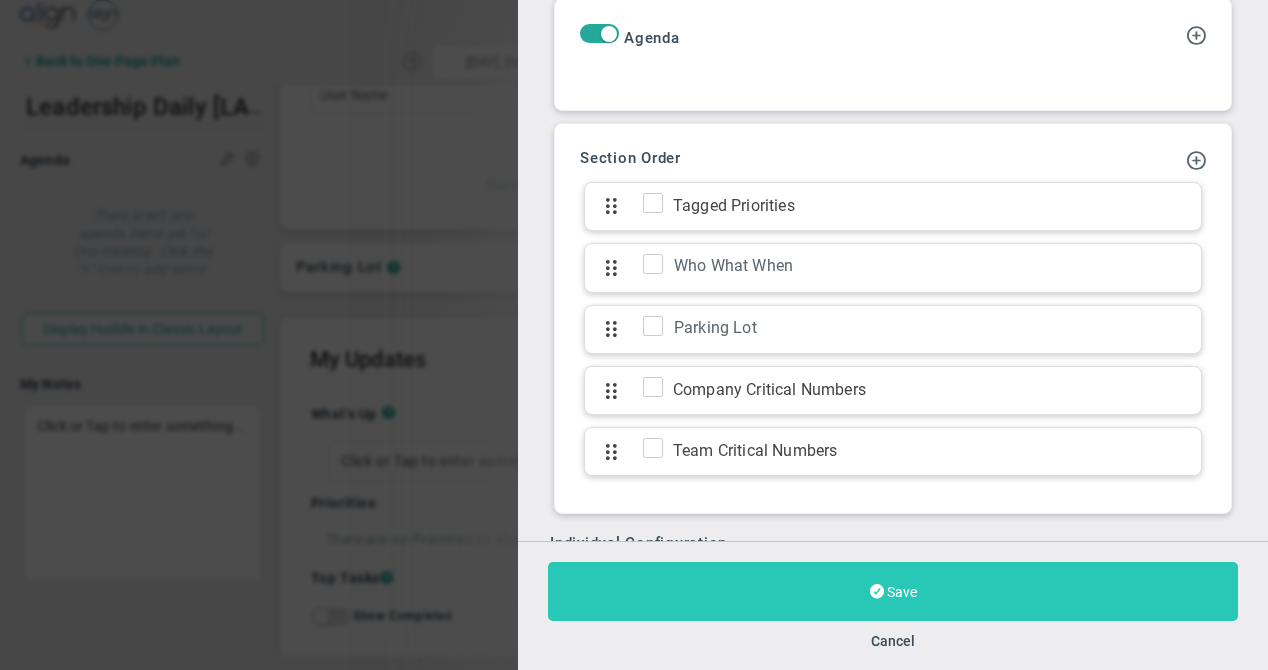 click on "Save" at bounding box center (902, 592) 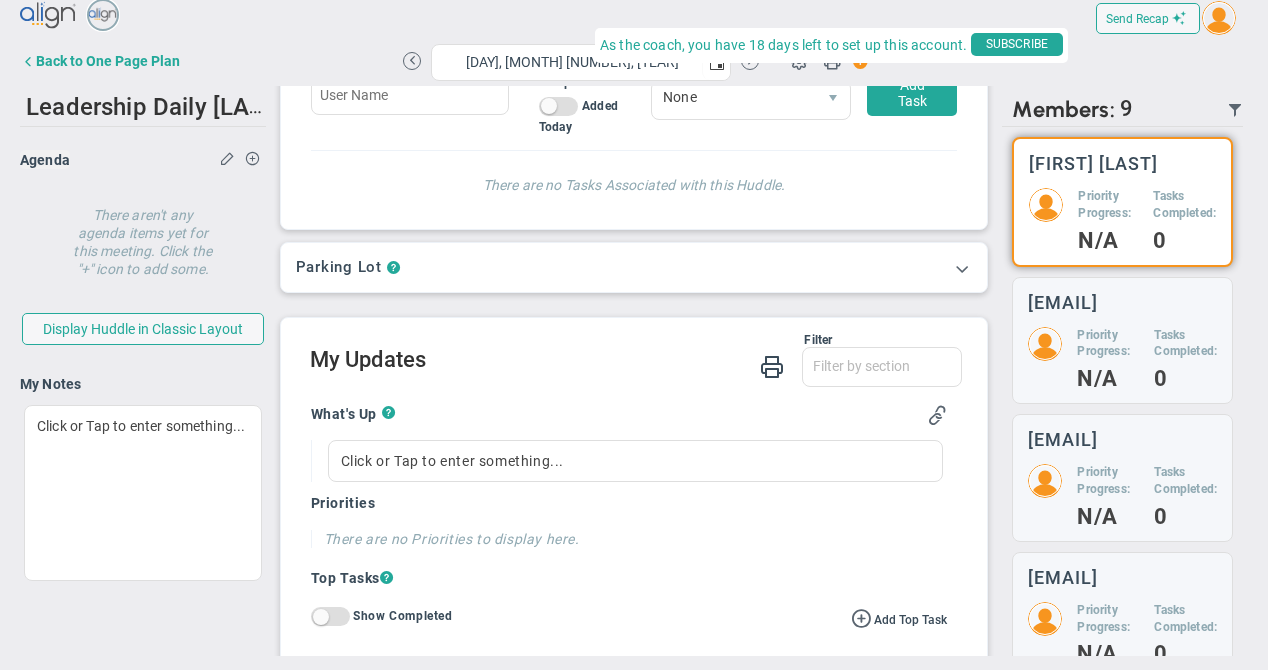type on "[DAY], [MONTH] [NUMBER], [YEAR]" 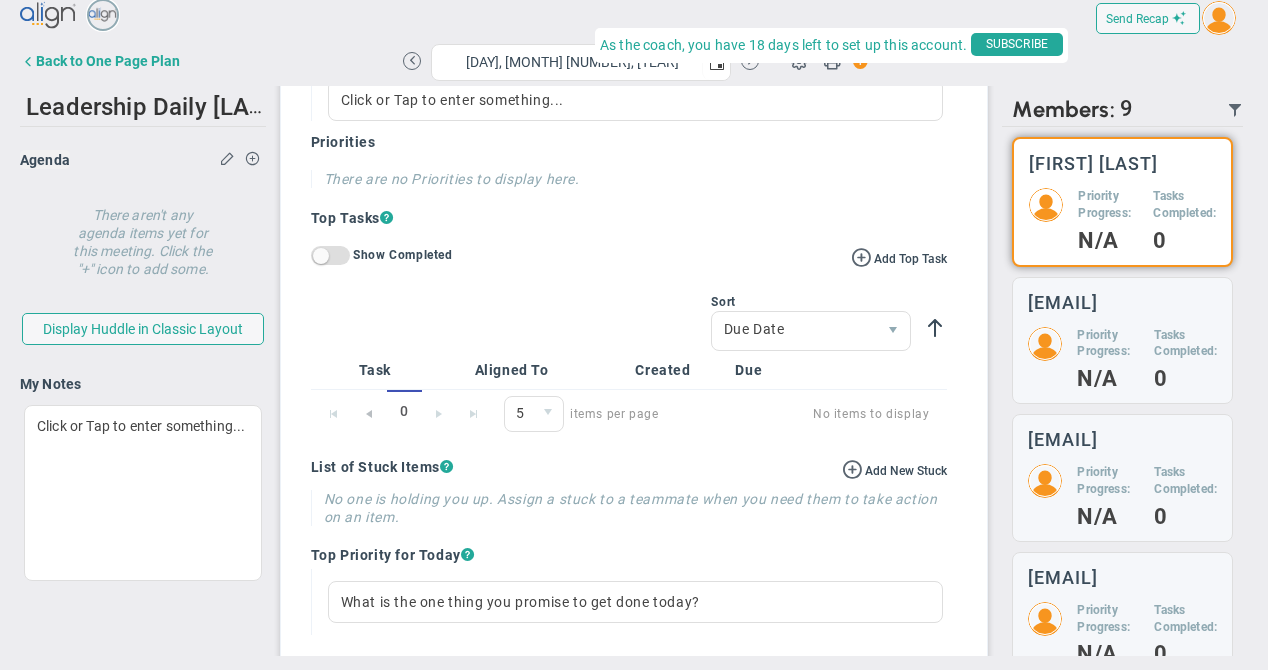 scroll, scrollTop: 0, scrollLeft: 0, axis: both 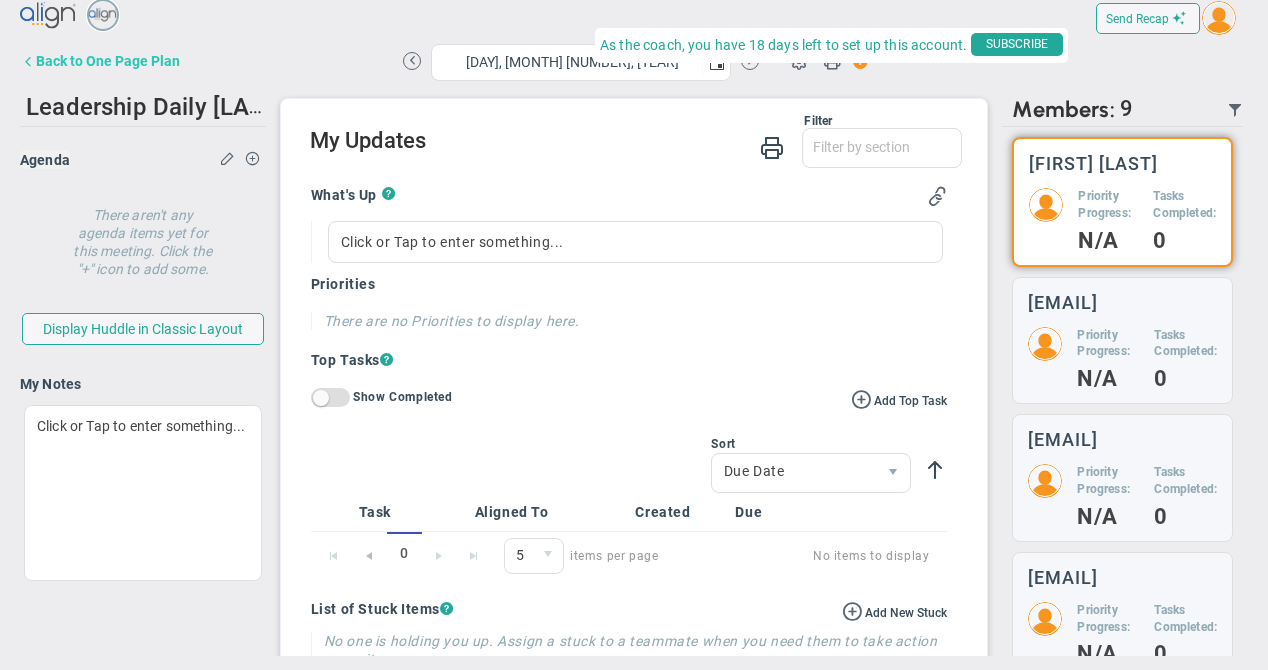 click on "Back to One Page Plan" at bounding box center (108, 61) 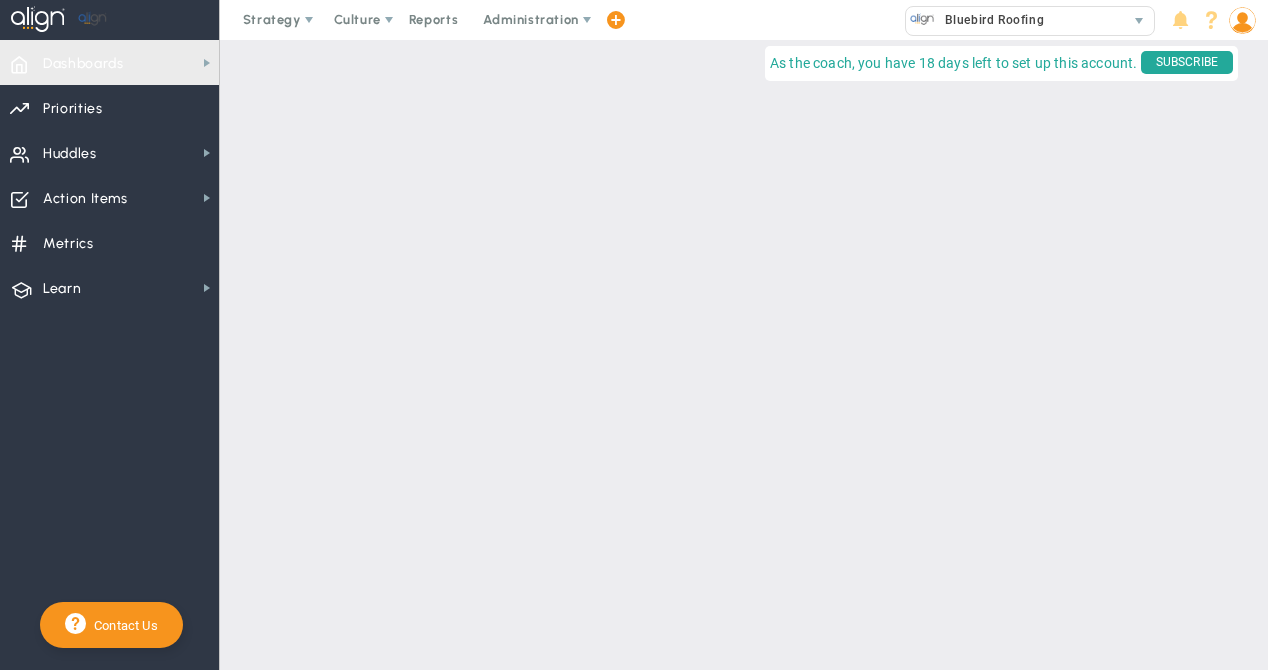 scroll, scrollTop: 0, scrollLeft: 0, axis: both 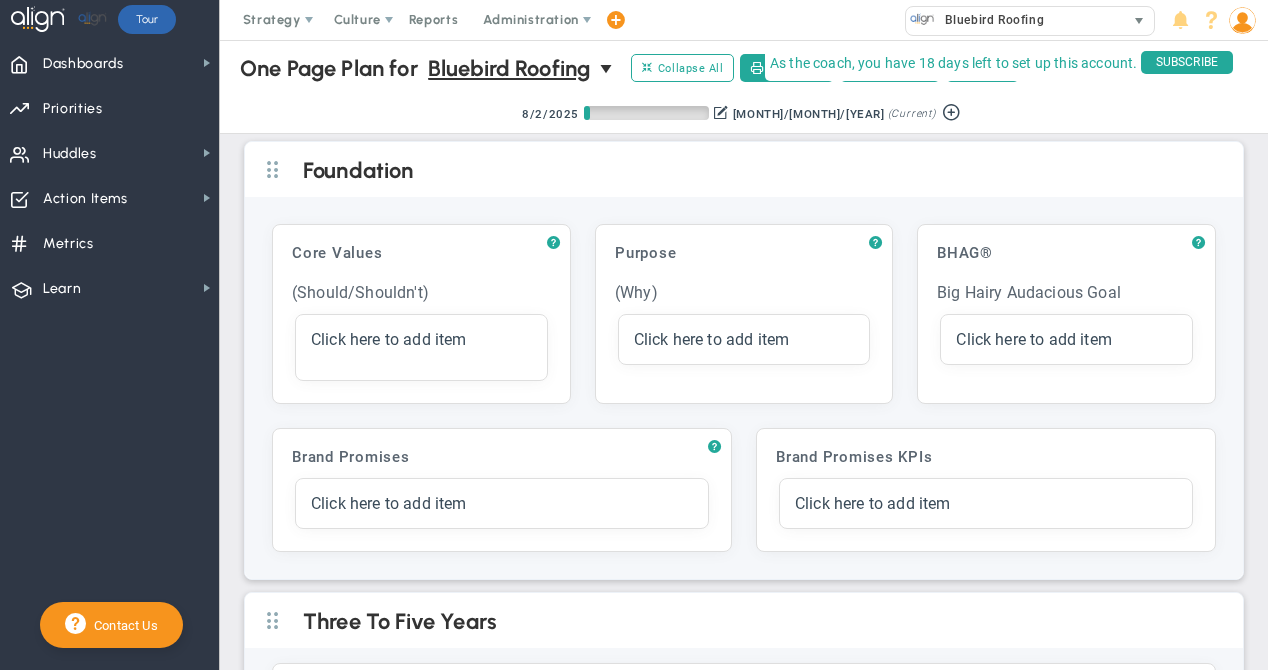 click on "Bluebird Roofing" at bounding box center [1015, 20] 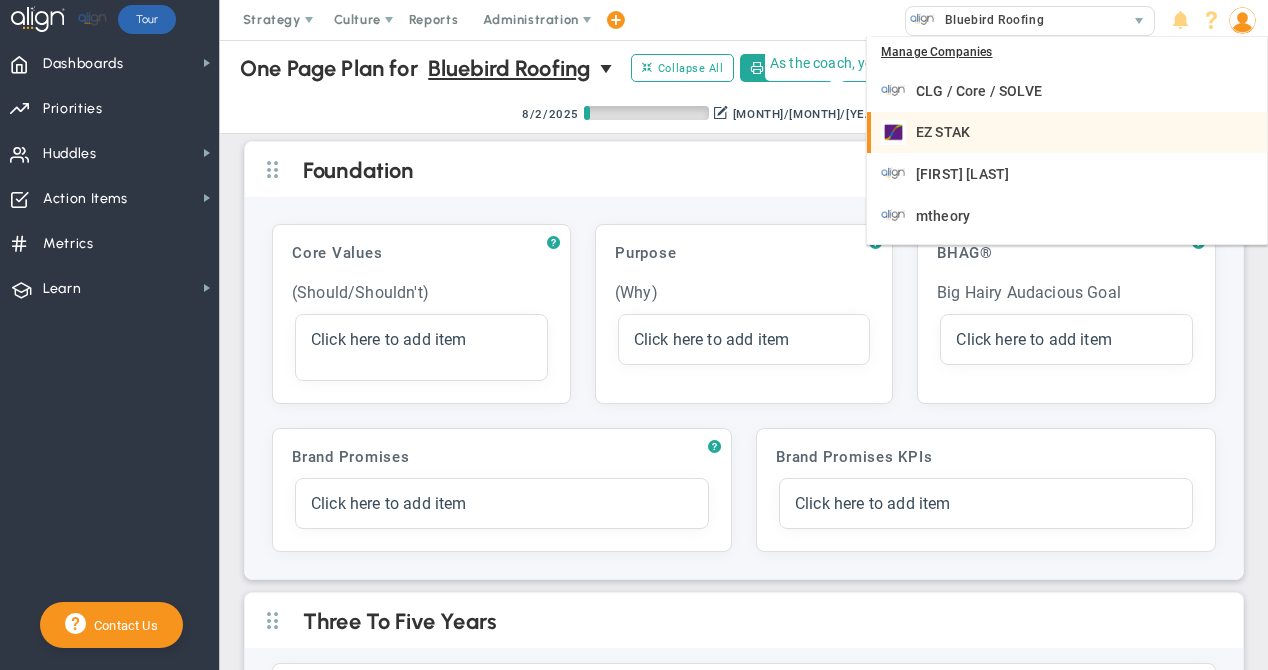 scroll, scrollTop: 80, scrollLeft: 0, axis: vertical 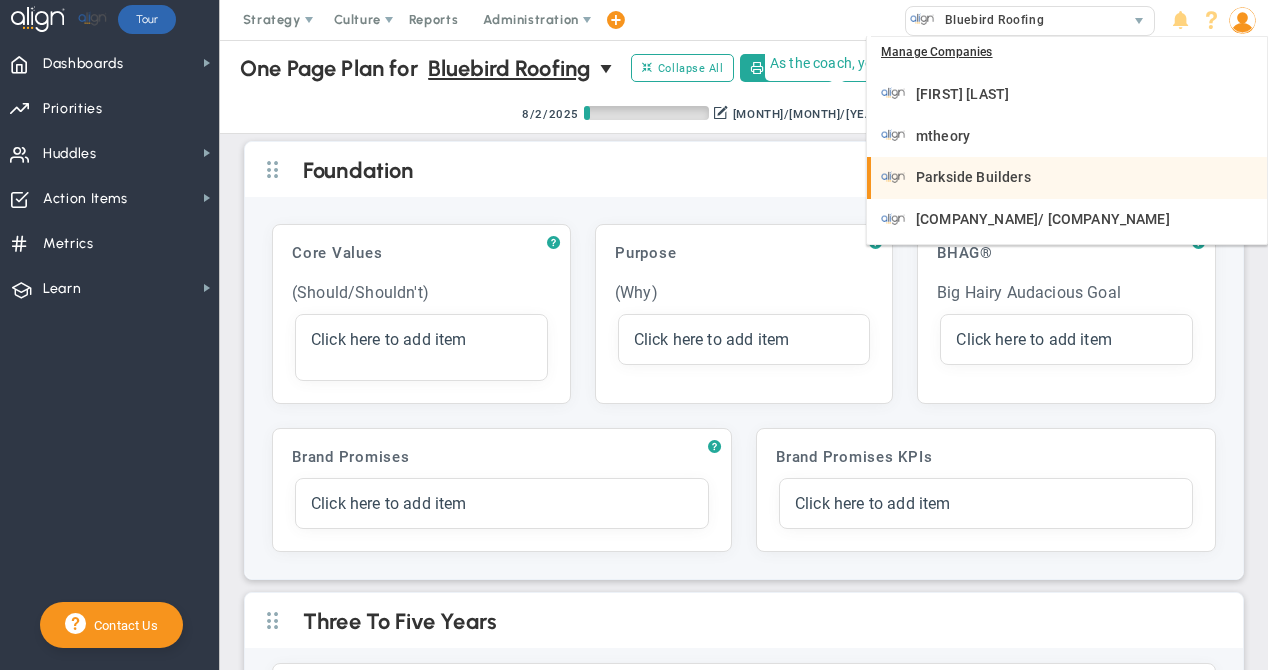 click on "Parkside Builders" at bounding box center [973, 177] 